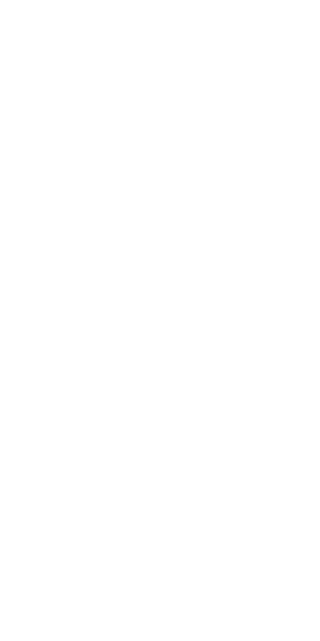 scroll, scrollTop: 0, scrollLeft: 0, axis: both 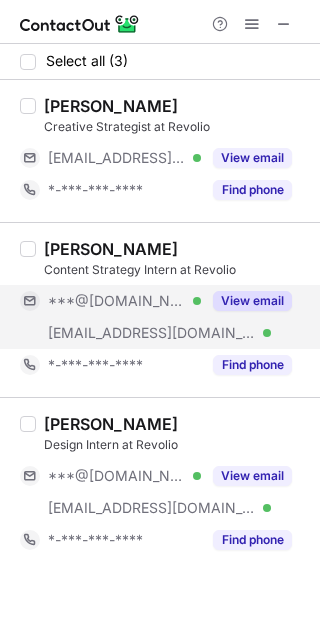 click on "***@gmail.com Verified" at bounding box center (124, 301) 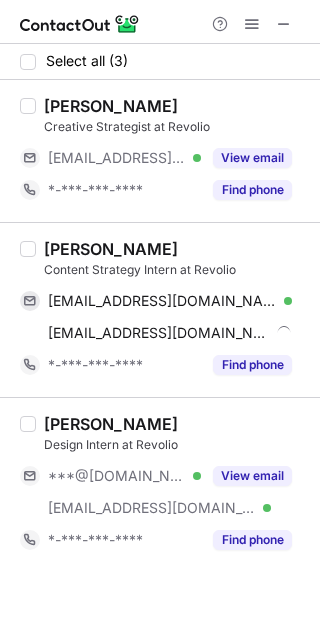 click on "Diya Mahesh" at bounding box center (111, 249) 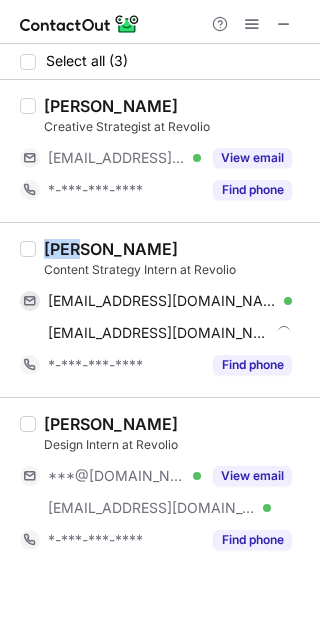click on "Diya Mahesh" at bounding box center [111, 249] 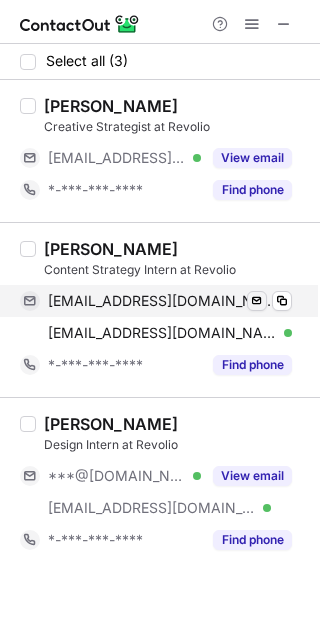drag, startPoint x: 196, startPoint y: 297, endPoint x: 263, endPoint y: 303, distance: 67.26812 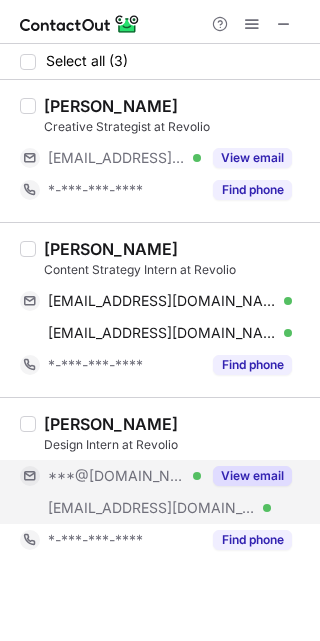 click on "***@gmail.com Verified" at bounding box center (124, 476) 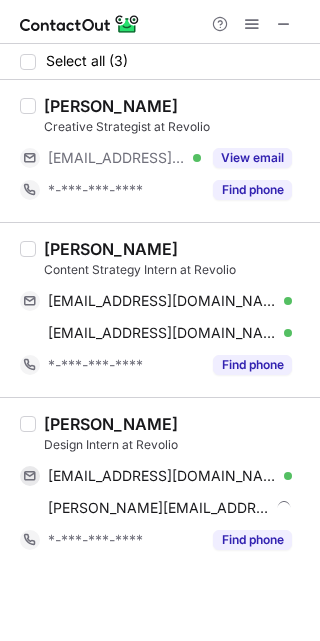 click on "Saksham Bohra" at bounding box center (111, 424) 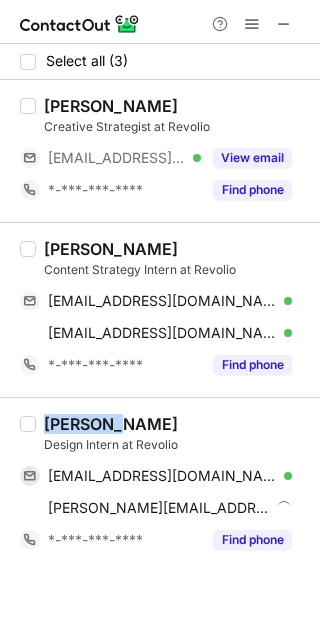 click on "Saksham Bohra" at bounding box center (111, 424) 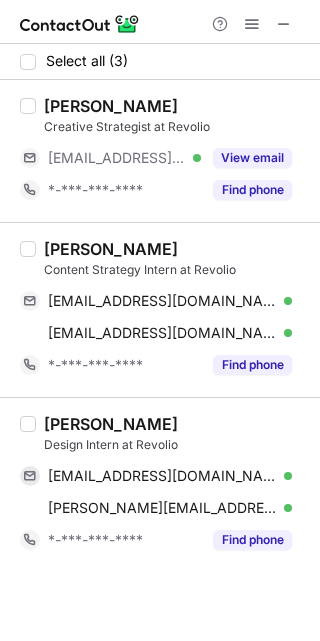 click on "Saksham Bohra Design Intern at Revolio sakshambohra290805@gmail.com Verified Send email Copy saksham@revolio.in Verified Send email Copy *-***-***-**** Find phone" at bounding box center [172, 485] 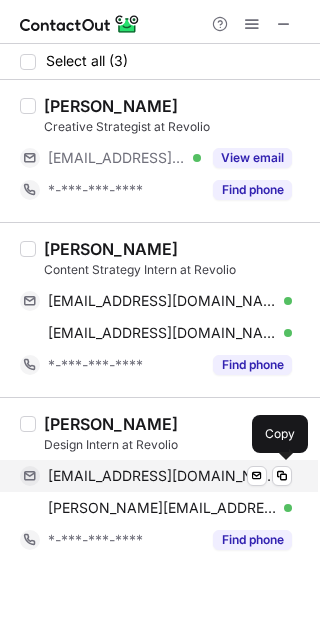 click on "sakshambohra290805@gmail.com" at bounding box center [162, 476] 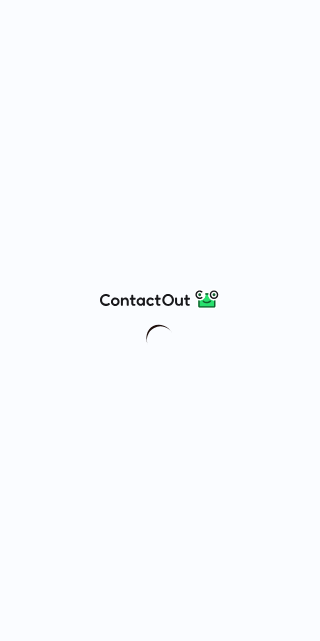 scroll, scrollTop: 0, scrollLeft: 0, axis: both 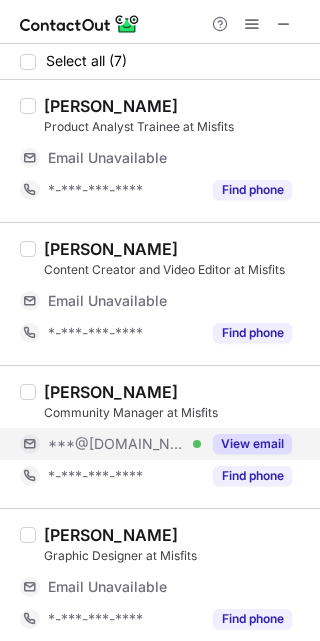 click on "***@[DOMAIN_NAME]" at bounding box center (117, 444) 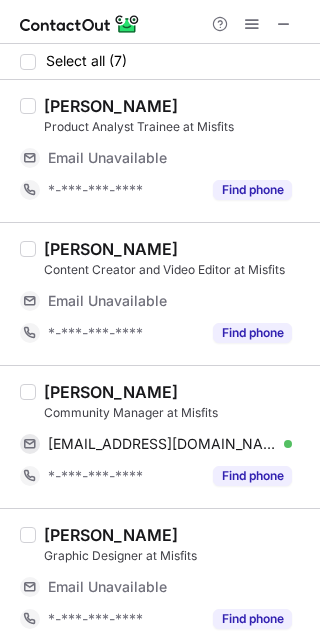 click on "[PERSON_NAME]" at bounding box center [111, 392] 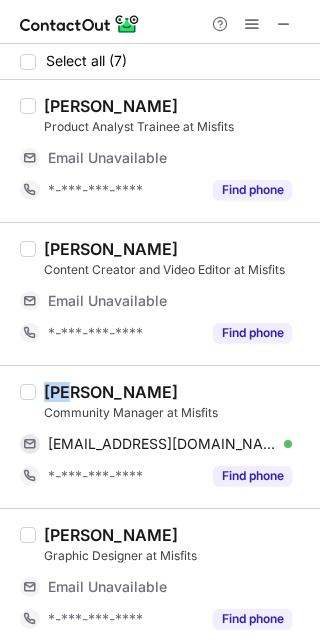 copy on "Joy" 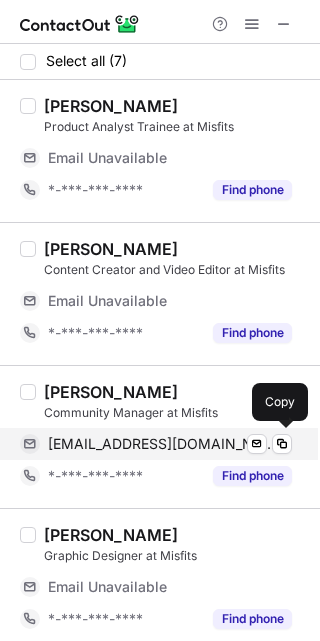 click on "[EMAIL_ADDRESS][DOMAIN_NAME]" at bounding box center [162, 444] 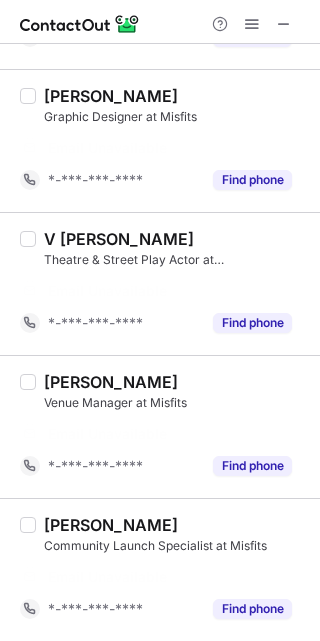 scroll, scrollTop: 247, scrollLeft: 0, axis: vertical 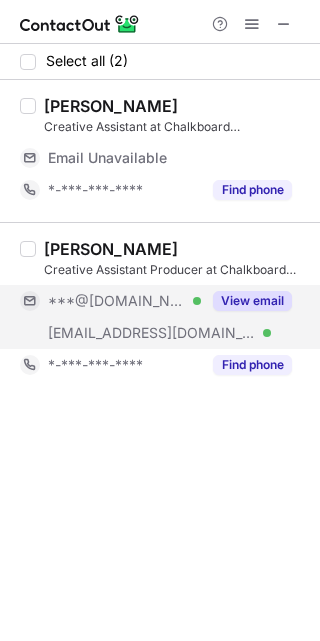 click on "***@gmail.com Verified" at bounding box center (124, 301) 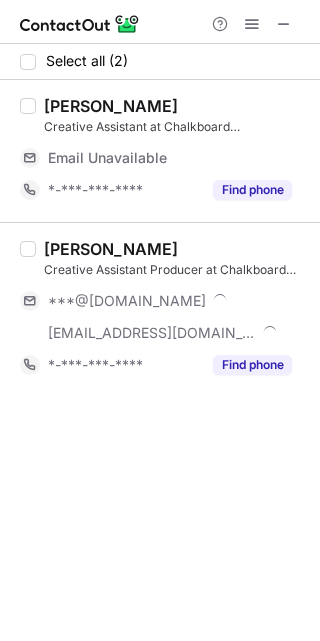 click on "Diya Srivastava" at bounding box center (111, 249) 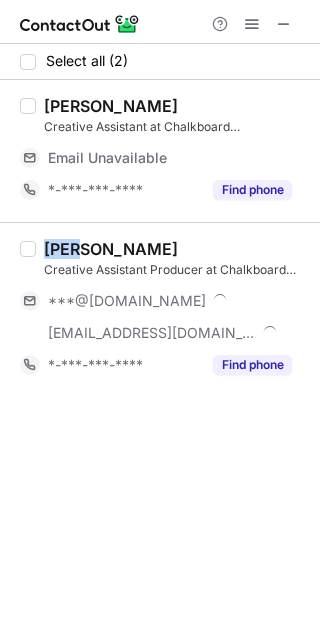 copy on "Diya" 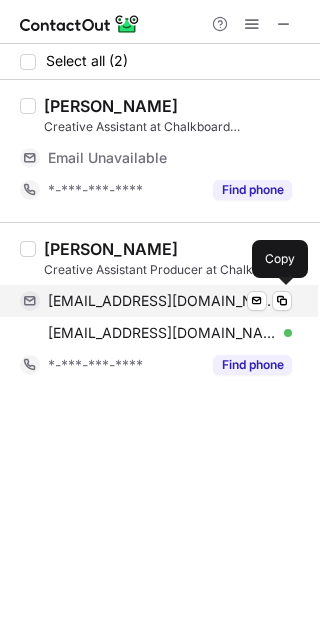 click on "diyasrivastava2611@gmail.com" at bounding box center (162, 301) 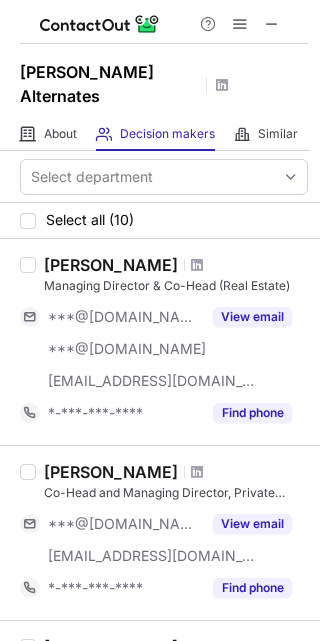 scroll, scrollTop: 0, scrollLeft: 0, axis: both 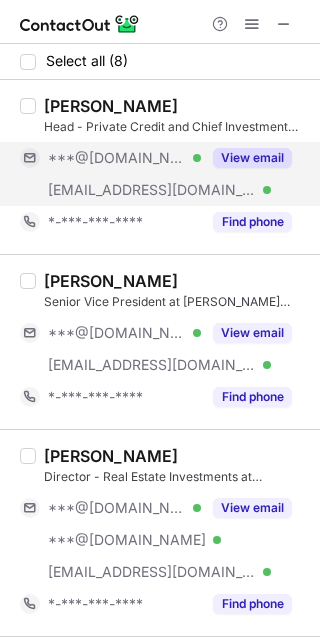click on "***@motilaloswalalt.com Verified" at bounding box center [110, 190] 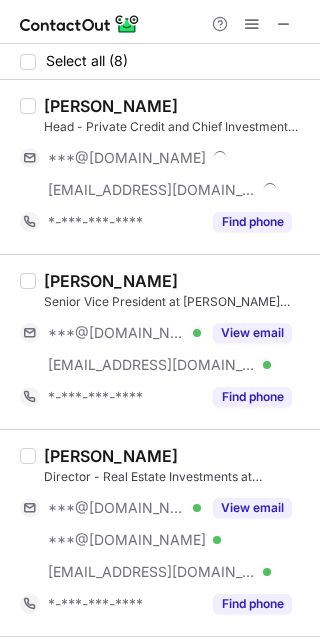 click on "Rakshat Kapoor" at bounding box center (111, 106) 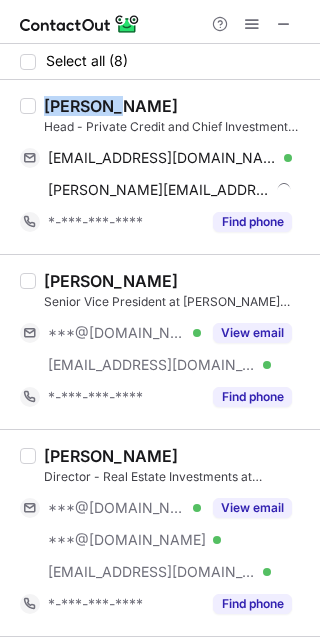 click on "Rakshat Kapoor" at bounding box center [111, 106] 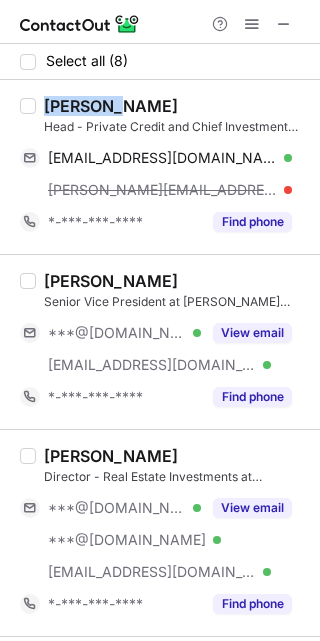 copy on "Rakshat" 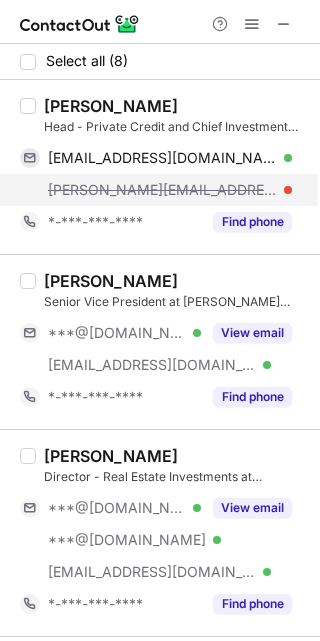 click on "rakshat@motilaloswalalt.com" at bounding box center (156, 190) 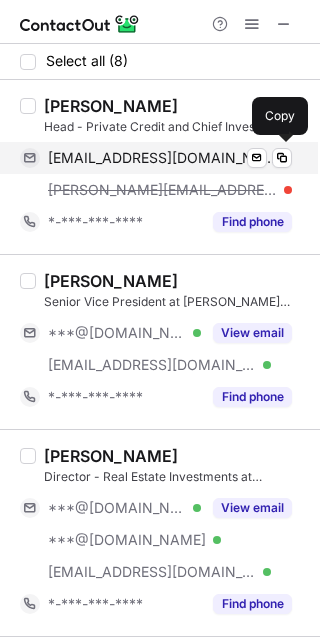 click on "rakshatkapoor@gmail.com" at bounding box center (162, 158) 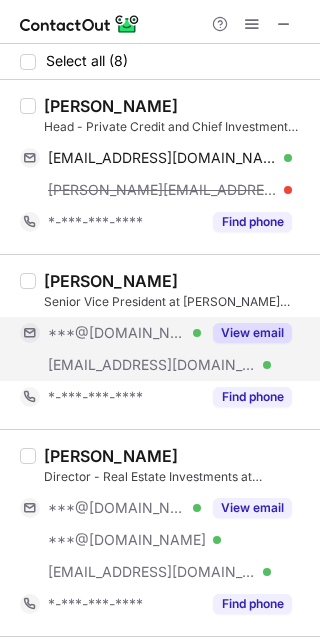 click on "***@motilaloswalalt.com" at bounding box center (152, 365) 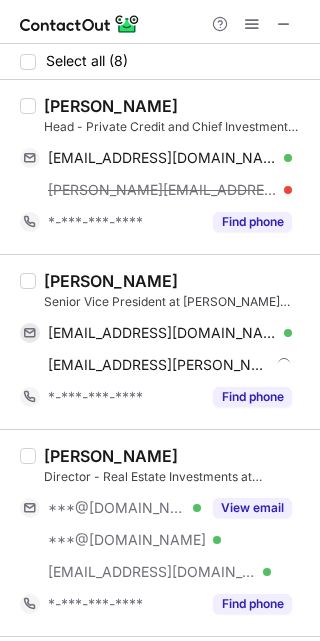 click on "Akshay Sahai" at bounding box center (111, 281) 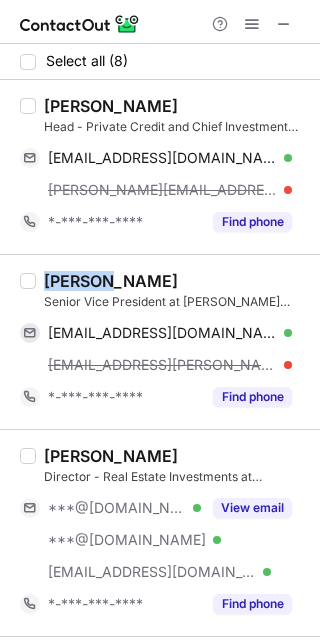click on "Akshay Sahai" at bounding box center [111, 281] 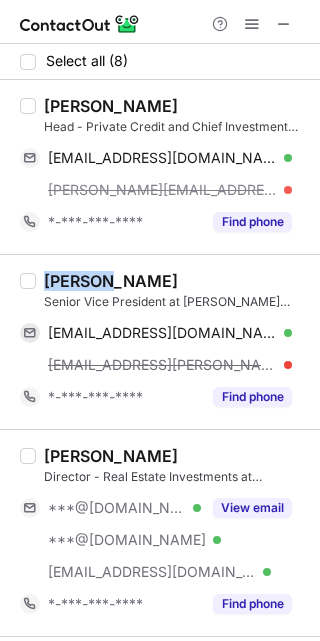 copy on "Akshay" 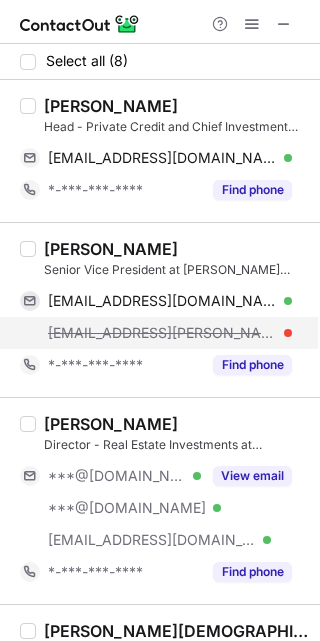 click on "akshay.sahai@motilaloswalalt.com" at bounding box center (162, 333) 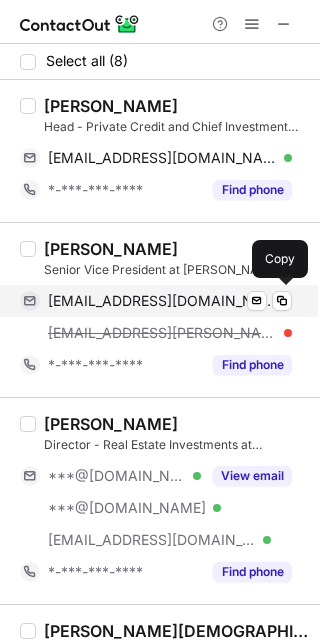 click on "akshaysahai0102@gmail.com" at bounding box center (162, 301) 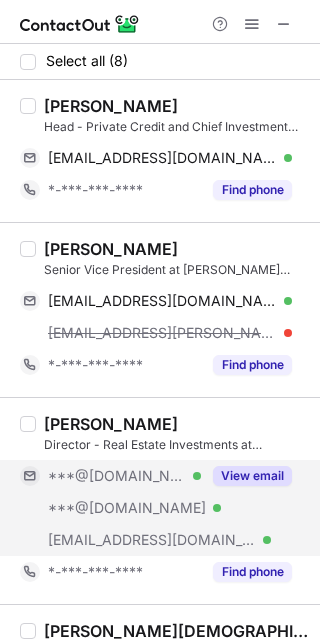 click on "***@gmail.com" at bounding box center [117, 476] 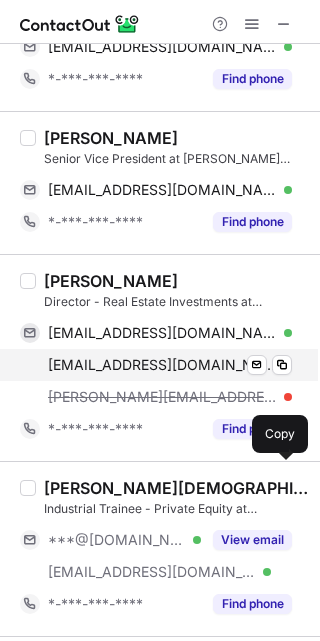 scroll, scrollTop: 224, scrollLeft: 0, axis: vertical 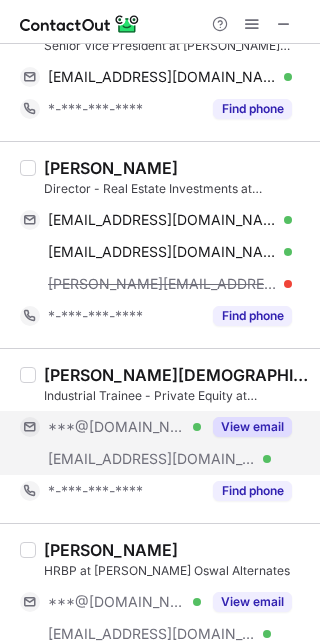 click on "***@motilaloswalalt.com Verified" at bounding box center [110, 459] 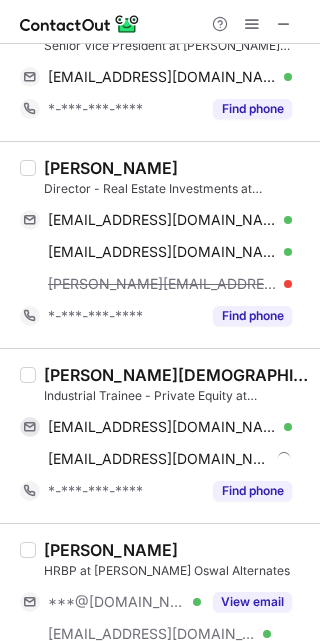 click on "Arihant Jain" at bounding box center (176, 375) 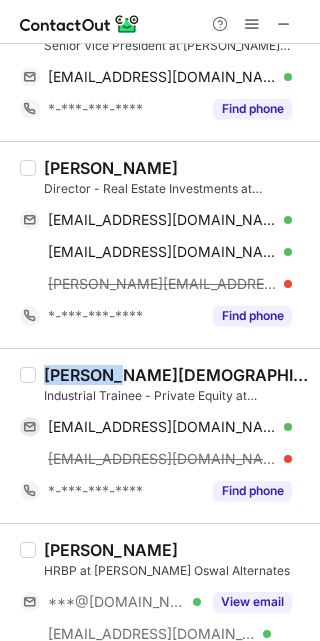 click on "Arihant Jain" at bounding box center [176, 375] 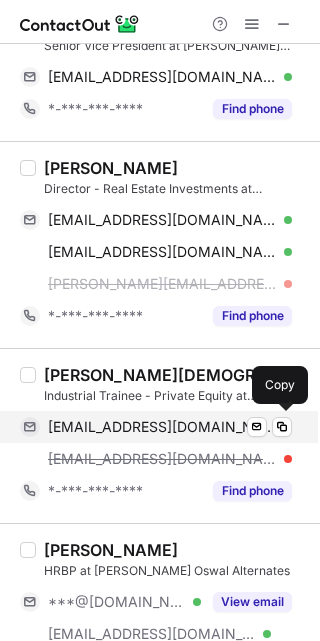 click on "arihantt07@gmail.com" at bounding box center (162, 427) 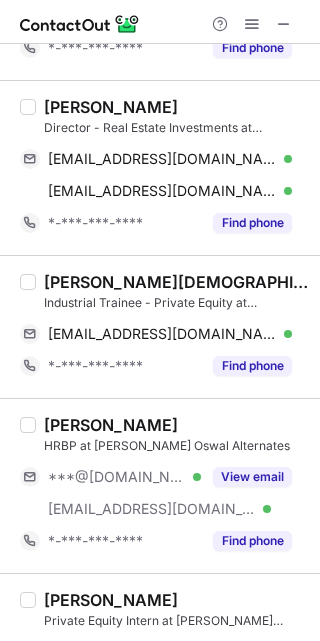 scroll, scrollTop: 369, scrollLeft: 0, axis: vertical 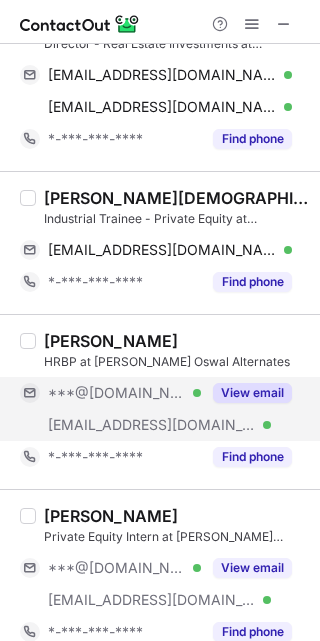 click on "***@motilaloswalalt.com Verified" at bounding box center [110, 425] 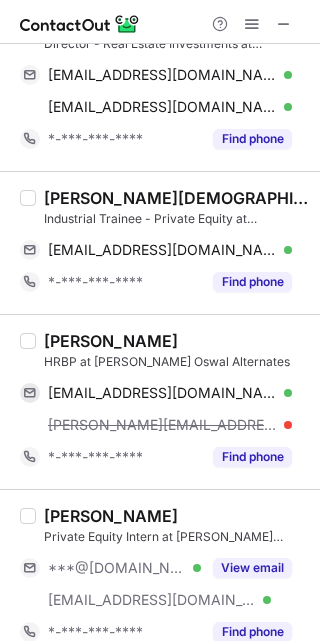 click on "Vidhisha Umrakia HRBP at Motilal Oswal Alternates vidhisha28692@gmail.com Verified Send email Copy vidhisha.umrakia@motilaloswalalt.com *-***-***-**** Find phone" at bounding box center (160, 401) 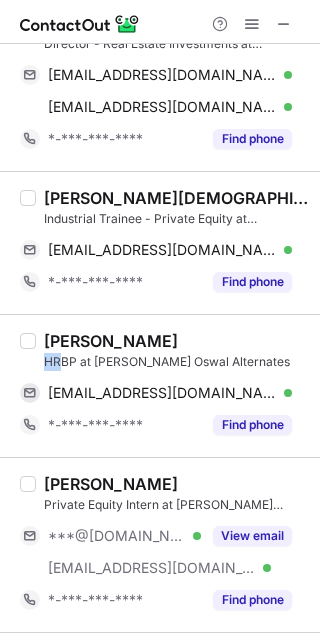 drag, startPoint x: 62, startPoint y: 357, endPoint x: 160, endPoint y: 344, distance: 98.85848 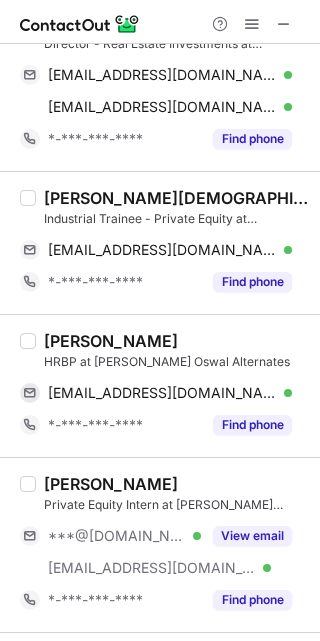 click on "Vidhisha Umrakia" at bounding box center [111, 341] 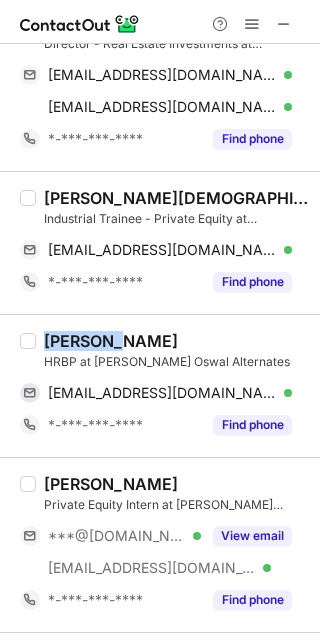 click on "Vidhisha Umrakia" at bounding box center (111, 341) 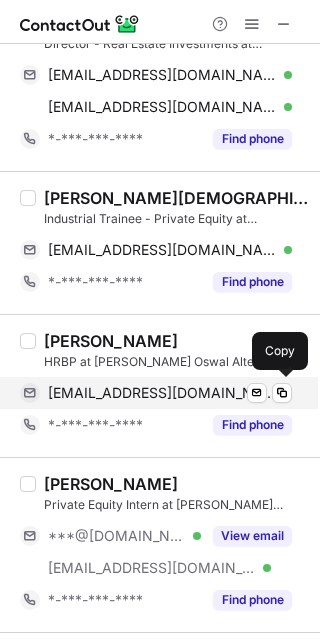 click on "vidhisha28692@gmail.com" at bounding box center [162, 393] 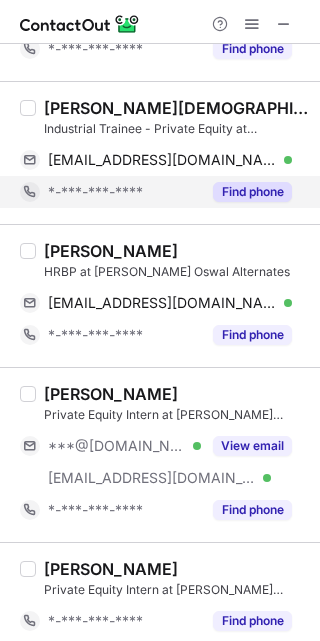 scroll, scrollTop: 510, scrollLeft: 0, axis: vertical 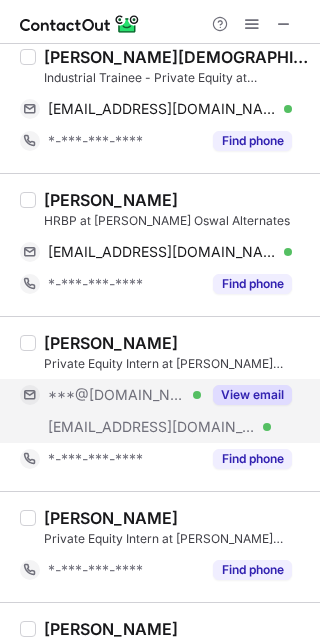 click on "***@gmail.com Verified" at bounding box center [110, 395] 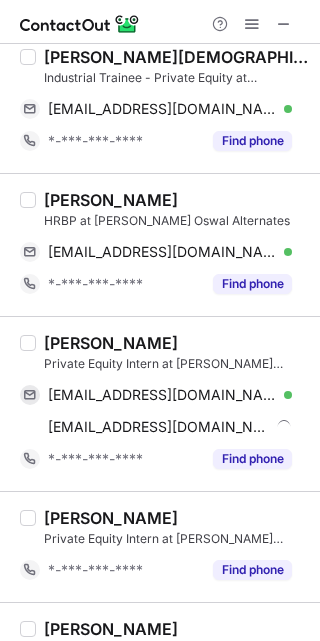 click on "Diya Jindal" at bounding box center (111, 343) 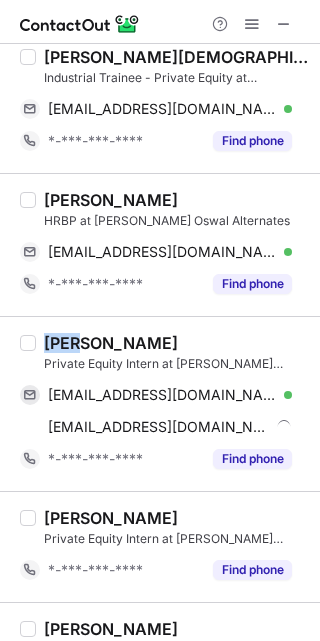 copy on "Diya" 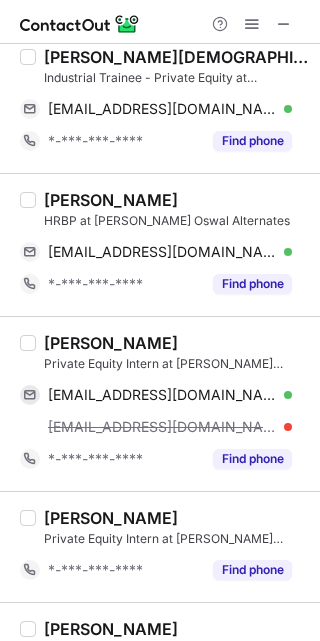 click on "Private Equity Intern at Motilal Oswal Alternates" at bounding box center (176, 364) 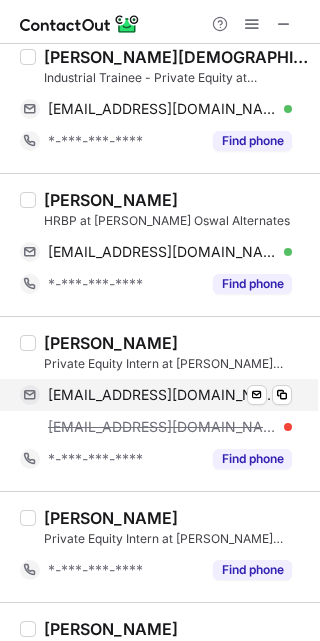 click on "diyajindal222@gmail.com" at bounding box center [162, 395] 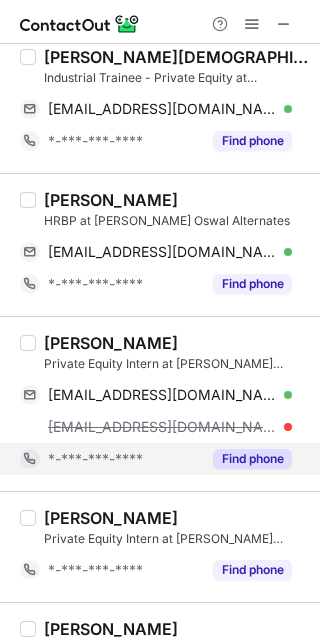 scroll, scrollTop: 646, scrollLeft: 0, axis: vertical 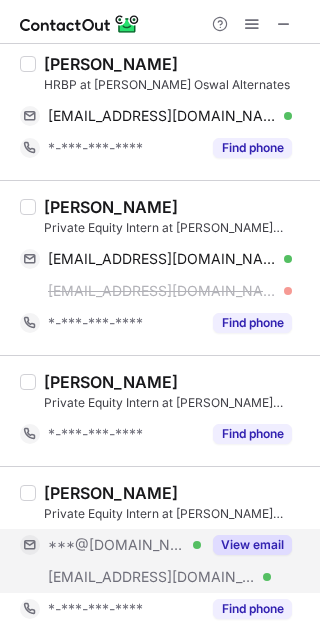 click on "***@[DOMAIN_NAME] Verified" at bounding box center (124, 545) 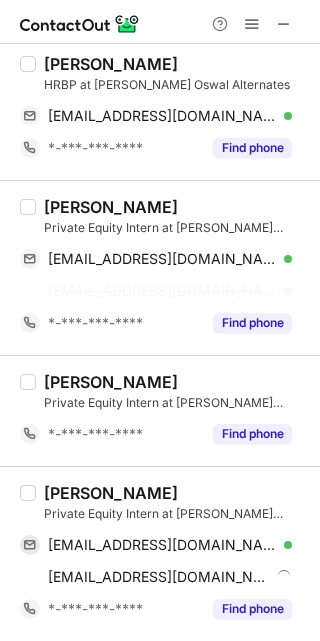 click on "Shubh Gohil" at bounding box center (111, 493) 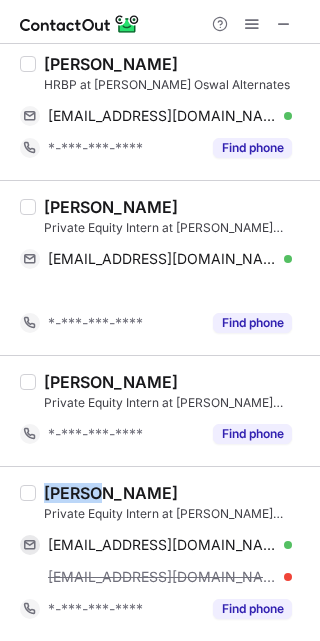 click on "Shubh Gohil" at bounding box center [111, 493] 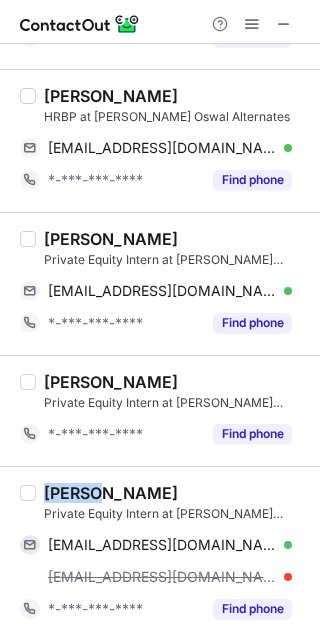 copy on "Shubh" 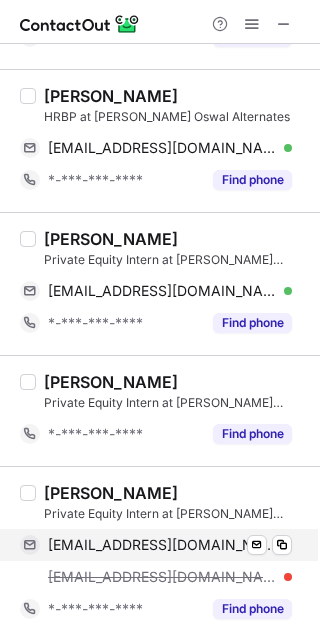 click on "shubhgohil05@gmail.com" at bounding box center (162, 545) 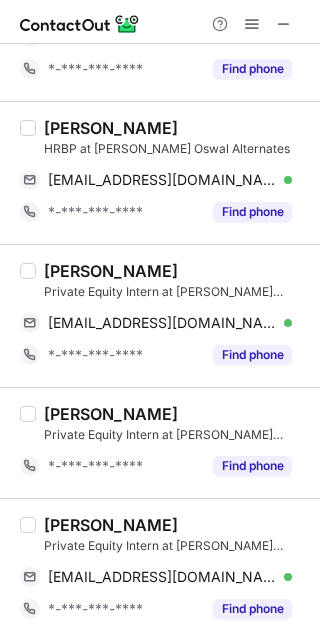 scroll, scrollTop: 582, scrollLeft: 0, axis: vertical 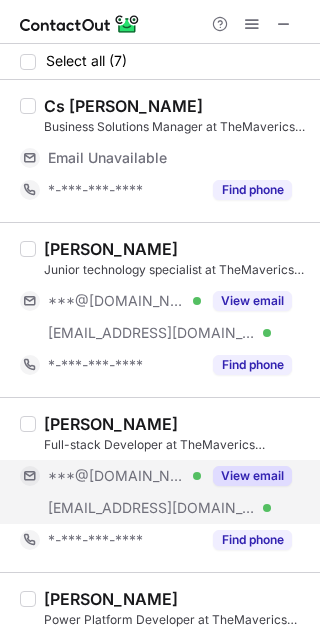 click on "***@[DOMAIN_NAME]" at bounding box center [117, 476] 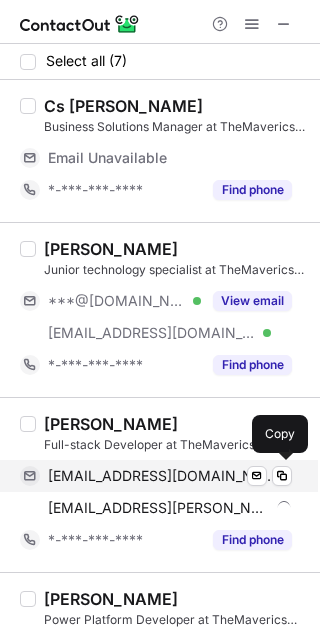 click on "yashmoharir@gmail.com Verified Send email Copy" at bounding box center (156, 476) 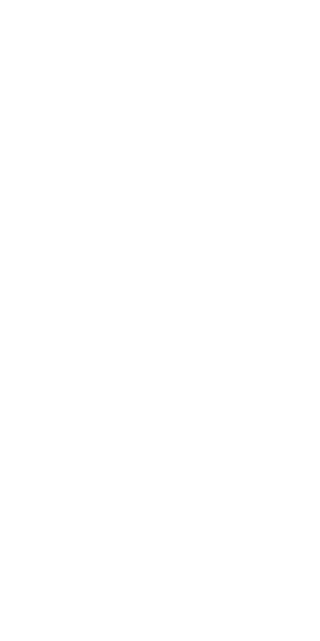 scroll, scrollTop: 0, scrollLeft: 0, axis: both 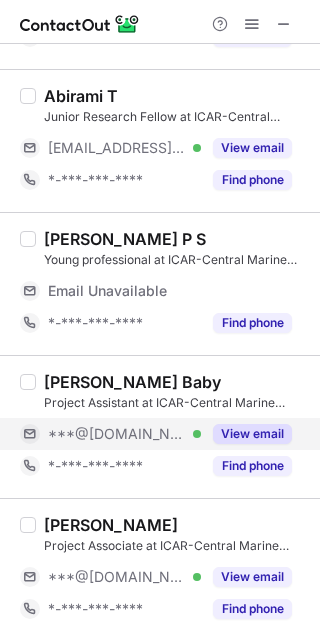 click on "View email" at bounding box center [246, 434] 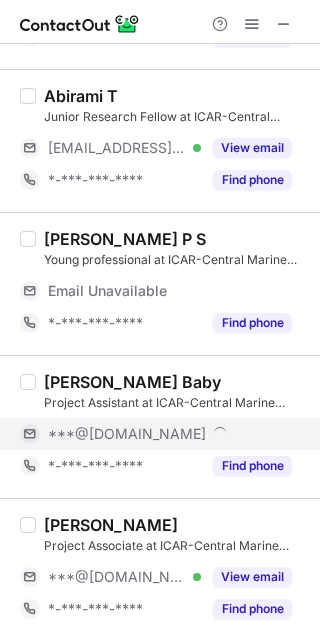 click on "Nayana Mariam Baby" at bounding box center (132, 382) 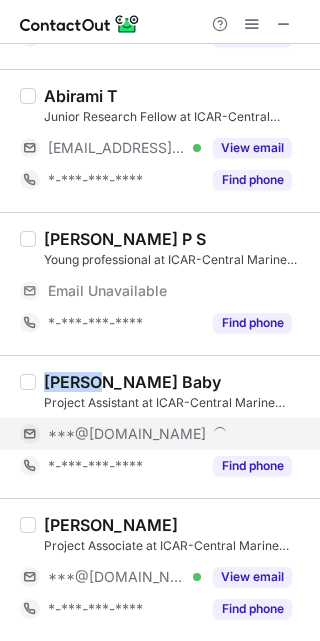copy on "Nayana" 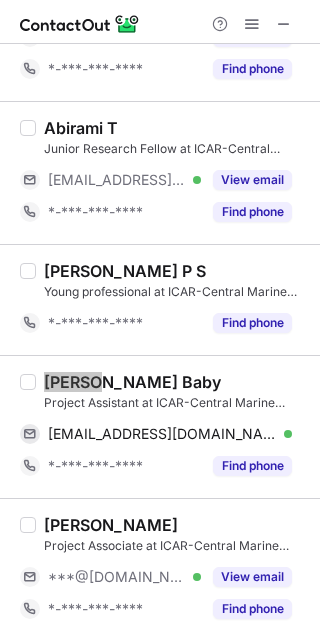 scroll, scrollTop: 232, scrollLeft: 0, axis: vertical 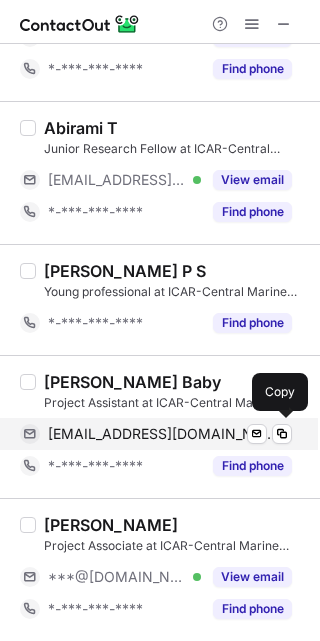 drag, startPoint x: 154, startPoint y: 428, endPoint x: 200, endPoint y: 419, distance: 46.872166 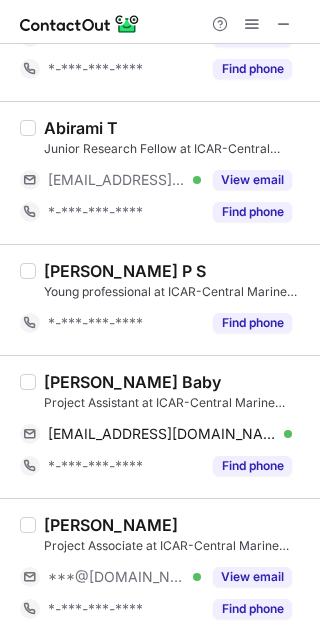 click on "Akhila Kumaran Project Associate at ICAR-Central Marine Fisheries Research Institute ***@gmail.com Verified View email *-***-***-**** Find phone" at bounding box center [172, 570] 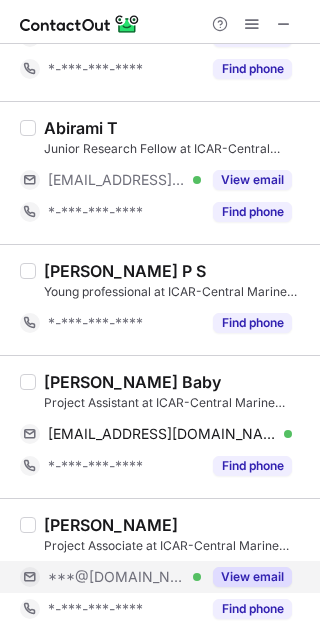 click on "***@[DOMAIN_NAME]" at bounding box center (117, 577) 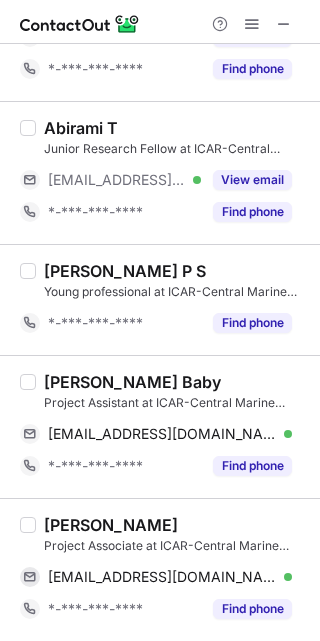 click on "Akhila Kumaran" at bounding box center (111, 525) 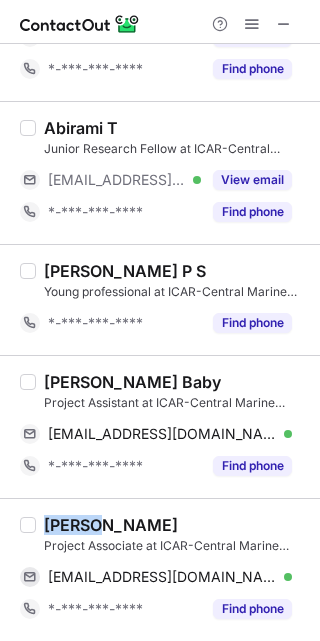 copy on "Akhila" 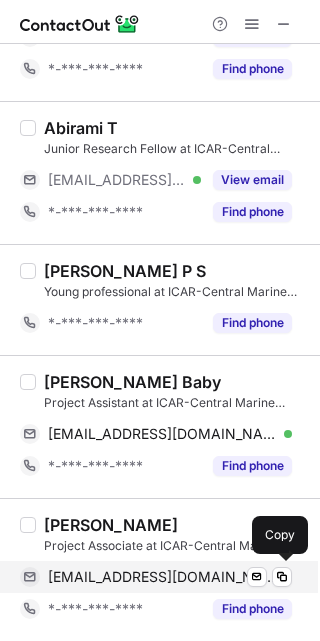 click on "akhilakn90@gmail.com" at bounding box center (162, 577) 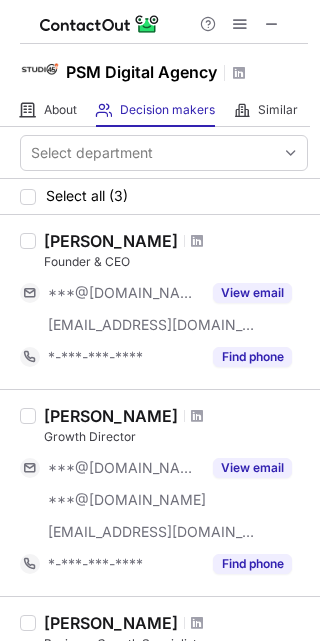 scroll, scrollTop: 0, scrollLeft: 0, axis: both 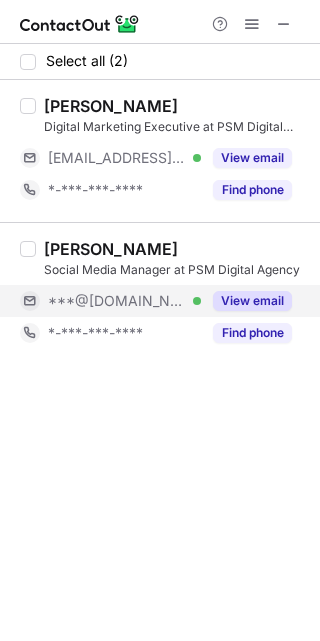 click on "***@[DOMAIN_NAME] Verified" at bounding box center (110, 301) 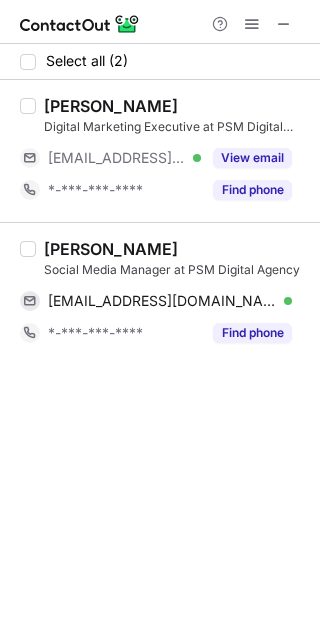click on "[PERSON_NAME]" at bounding box center [111, 249] 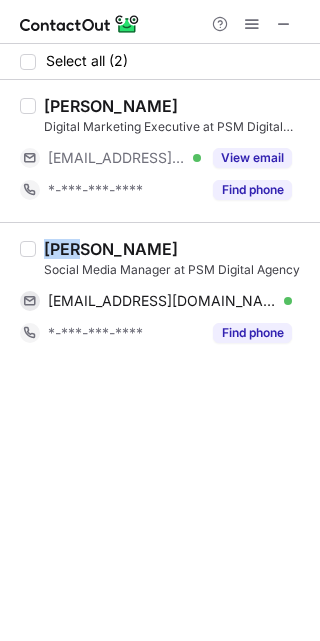 copy on "Diya" 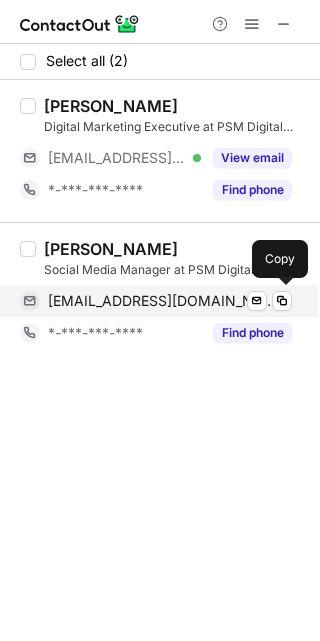 click on "virwanidiya@gmail.com" at bounding box center [162, 301] 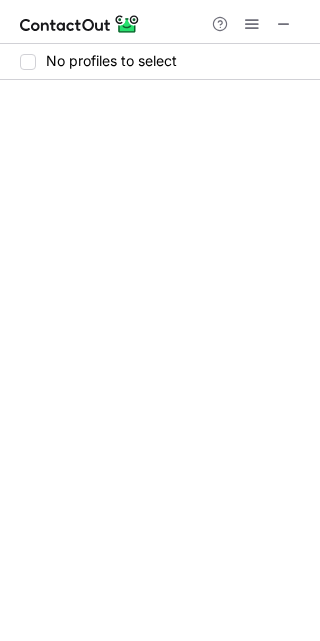 scroll, scrollTop: 0, scrollLeft: 0, axis: both 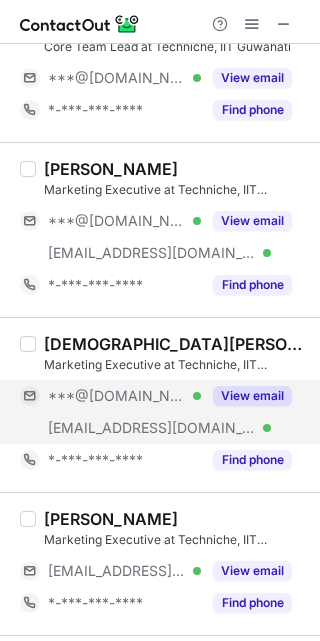 click on "***@[DOMAIN_NAME] Verified" at bounding box center [110, 396] 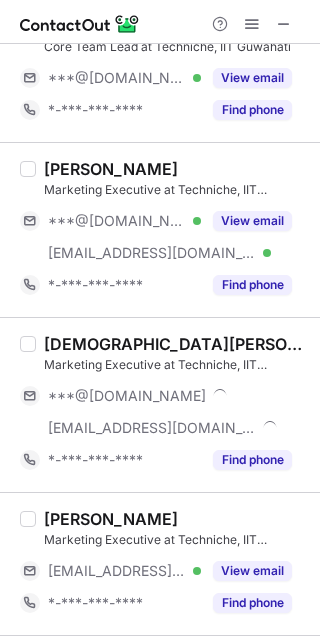 click on "Jahnavi Priya" at bounding box center (176, 344) 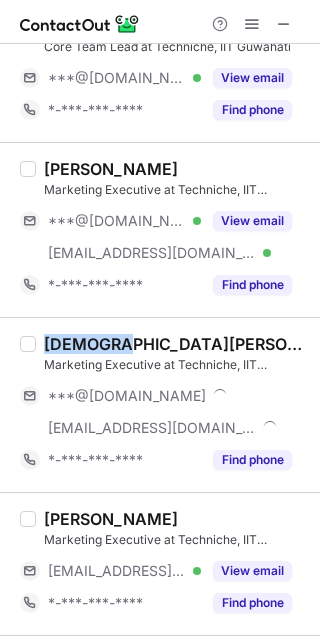 click on "Jahnavi Priya" at bounding box center (176, 344) 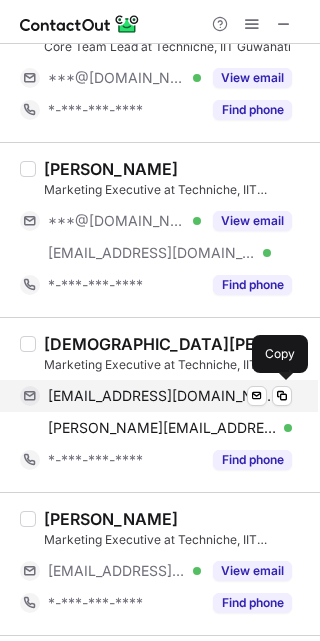 click on "jahnavip1006@gmail.com Verified Send email Copy" at bounding box center [156, 396] 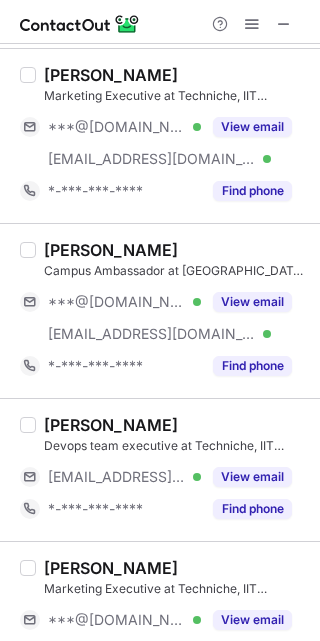 scroll, scrollTop: 494, scrollLeft: 0, axis: vertical 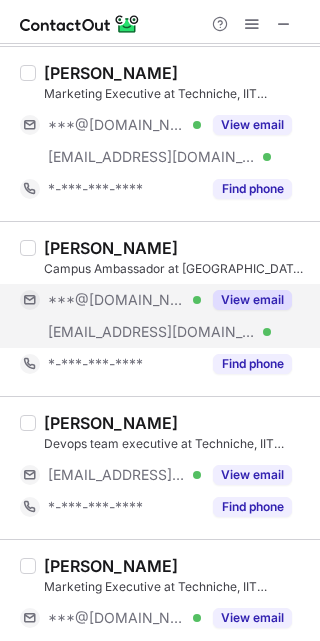 click on "***@[DOMAIN_NAME]" at bounding box center [117, 300] 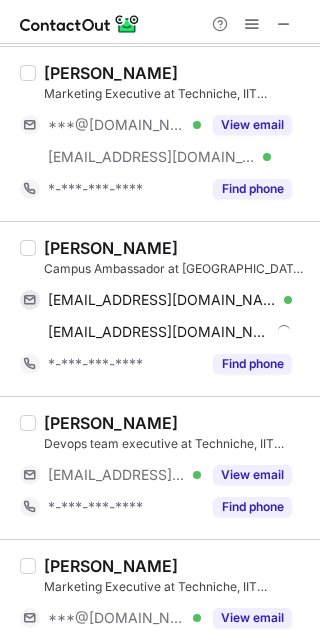 click on "Tarun Gupta" at bounding box center (111, 248) 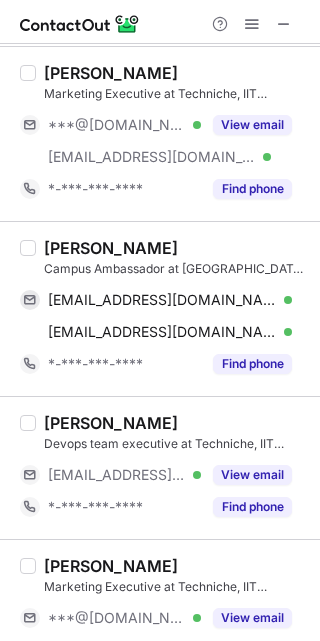 click on "Tarun Gupta" at bounding box center (111, 248) 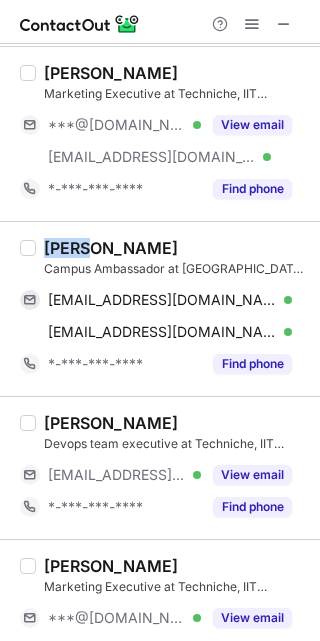 copy on "Tarun" 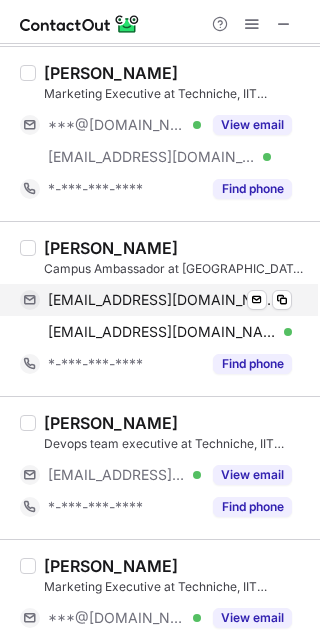 click on "tarunbit1337@gmail.com Verified Send email Copy" at bounding box center [156, 300] 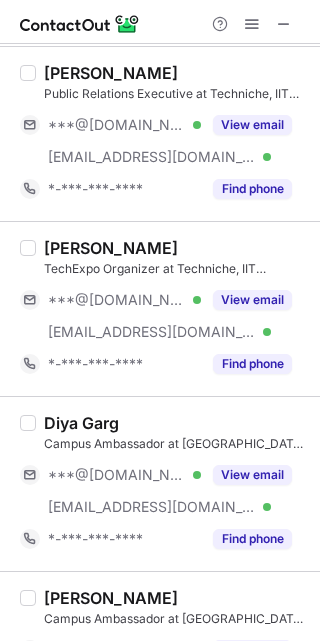 scroll, scrollTop: 3365, scrollLeft: 0, axis: vertical 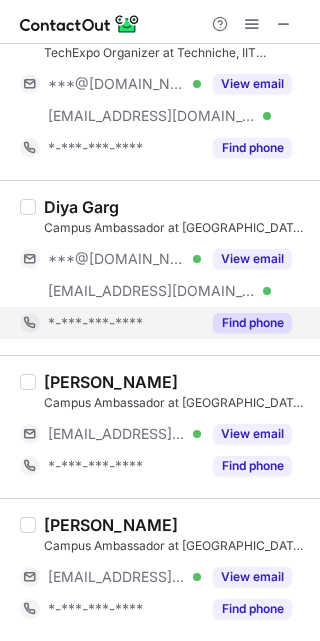 click on "*-***-***-****" at bounding box center [110, 323] 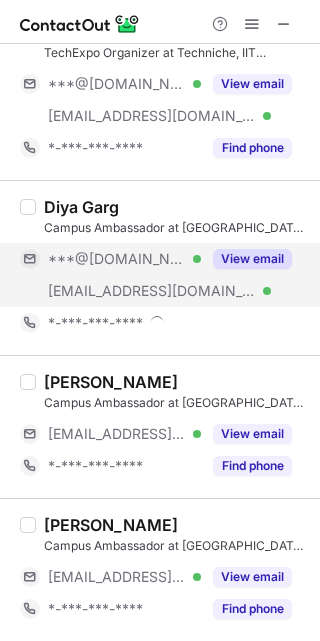 click on "***@techniche.org" at bounding box center (152, 291) 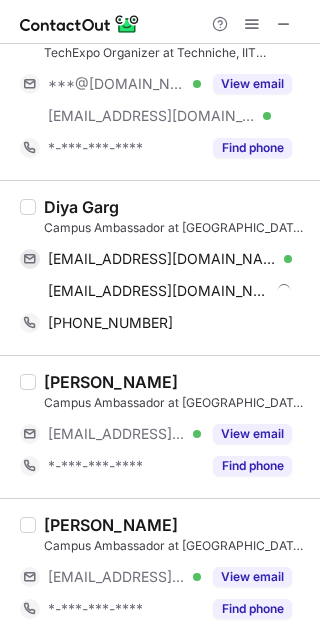 click on "Diya Garg" at bounding box center [81, 207] 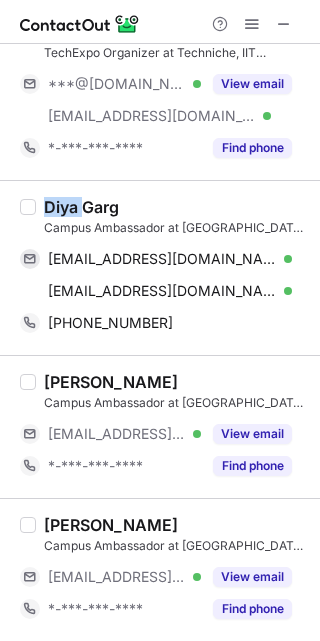 click on "Diya Garg" at bounding box center (81, 207) 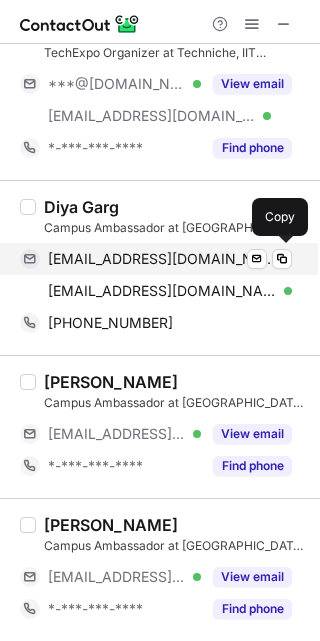drag, startPoint x: 157, startPoint y: 250, endPoint x: 238, endPoint y: 250, distance: 81 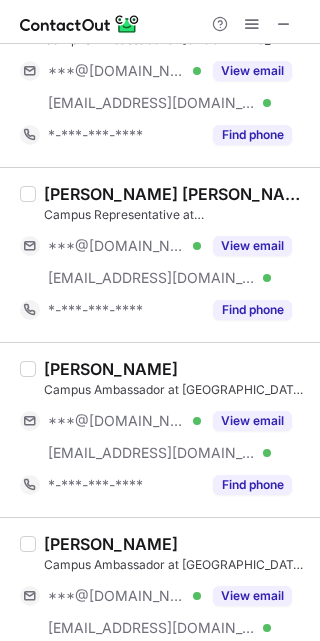 scroll, scrollTop: 2601, scrollLeft: 0, axis: vertical 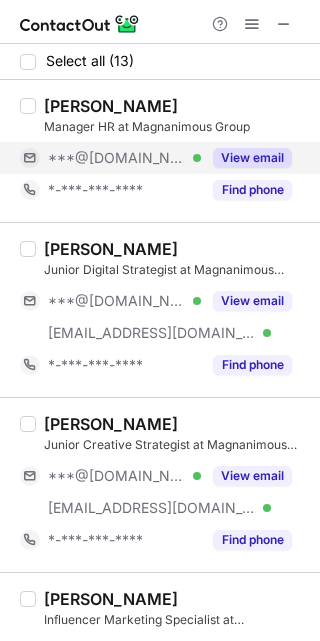 click on "***@[DOMAIN_NAME]" at bounding box center (117, 158) 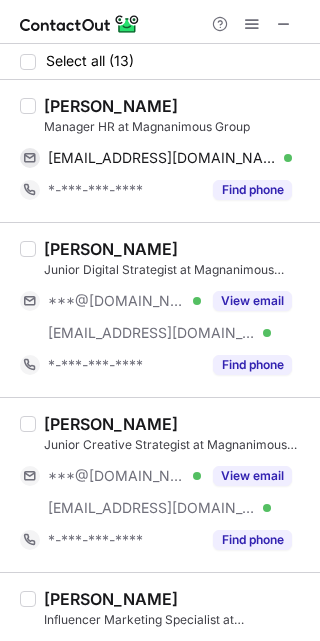 click on "[PERSON_NAME]" at bounding box center [111, 106] 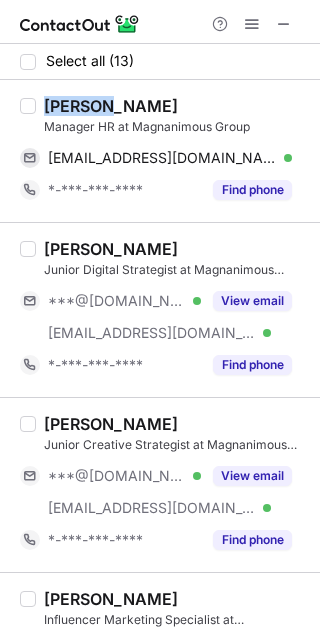 copy on "[PERSON_NAME]" 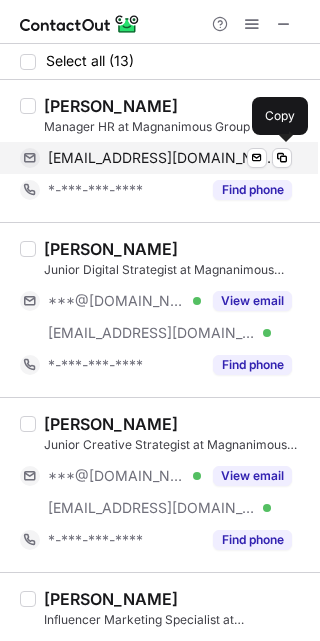 click on "[EMAIL_ADDRESS][DOMAIN_NAME] Verified Send email Copy" at bounding box center (156, 158) 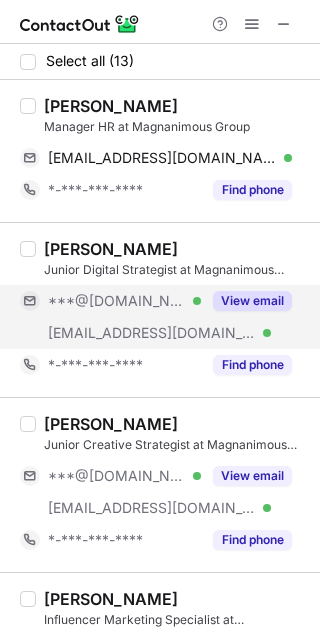 click on "***@magnanimous.com" at bounding box center [152, 333] 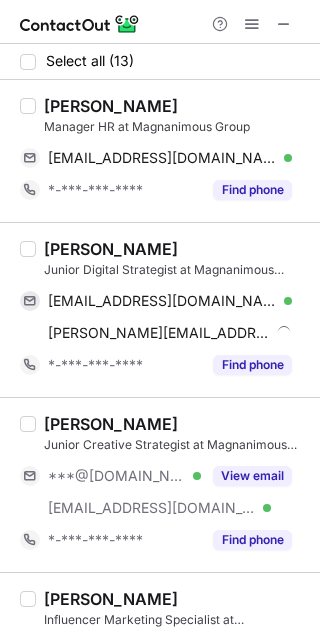 click on "Priyanshi Bharwada" at bounding box center [111, 249] 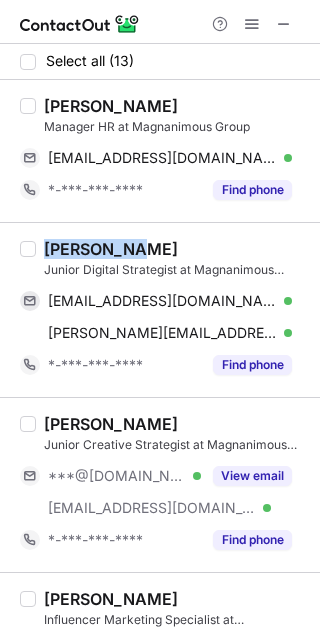 click on "Priyanshi Bharwada" at bounding box center [111, 249] 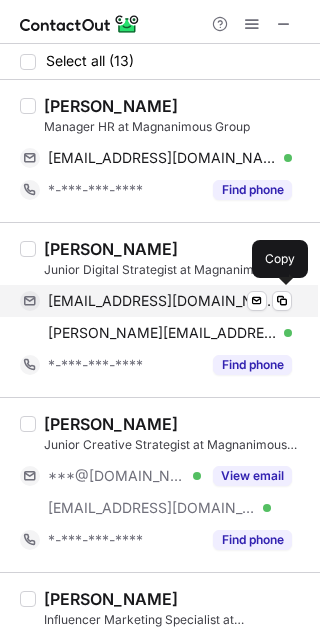 click on "priyanshibharwada25@gmail.com Verified Send email Copy" at bounding box center (156, 301) 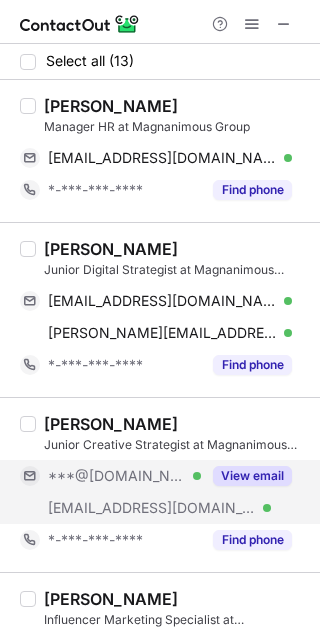 click on "***@magnanimous.com Verified" at bounding box center (110, 508) 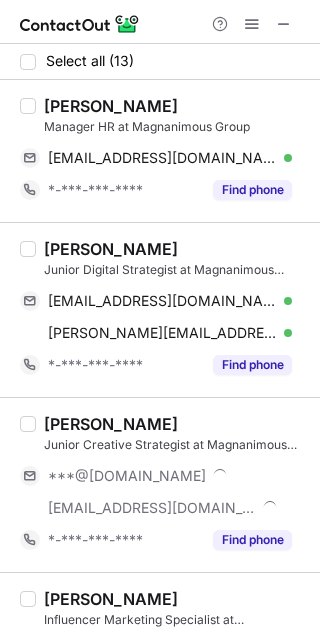 click on "Tanisha Dhoka" at bounding box center (111, 424) 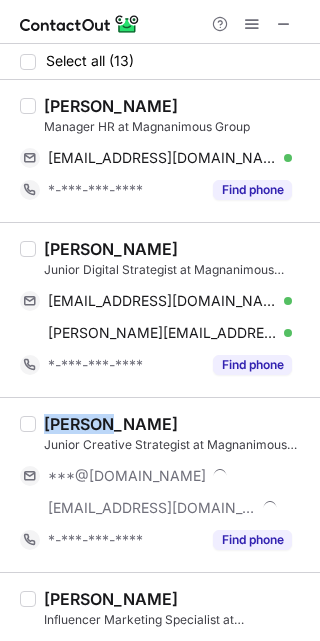 copy on "Tanisha" 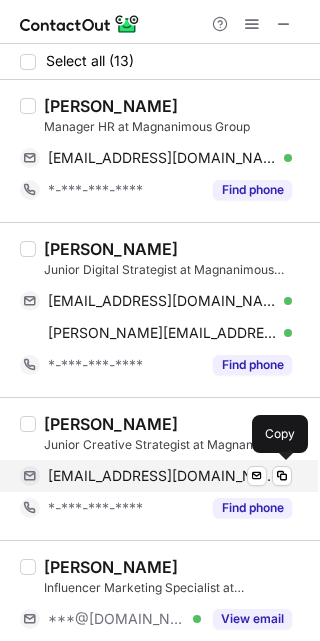click on "tanishadhoka13@gmail.com Verified Send email Copy" at bounding box center [156, 476] 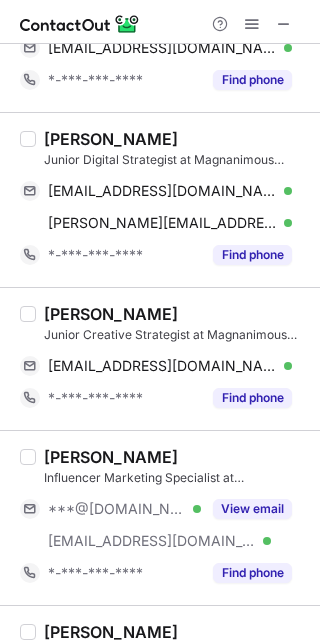 scroll, scrollTop: 137, scrollLeft: 0, axis: vertical 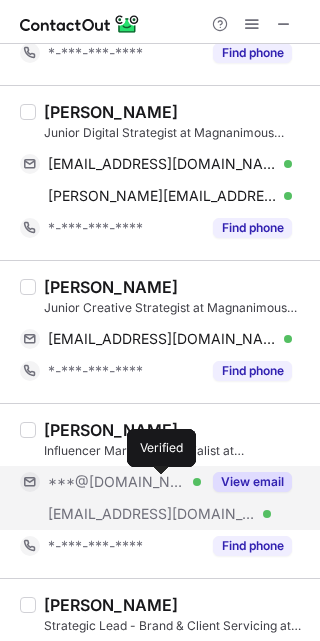 click at bounding box center (197, 482) 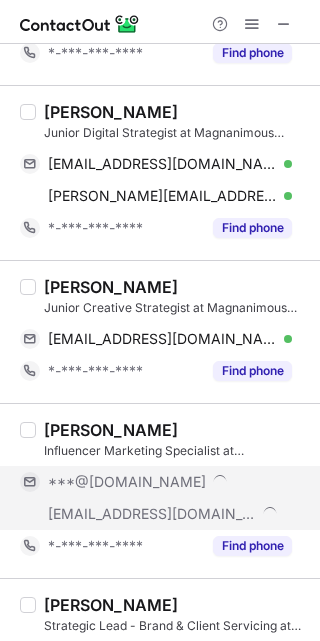 click on "Palakh Manchanda" at bounding box center (111, 430) 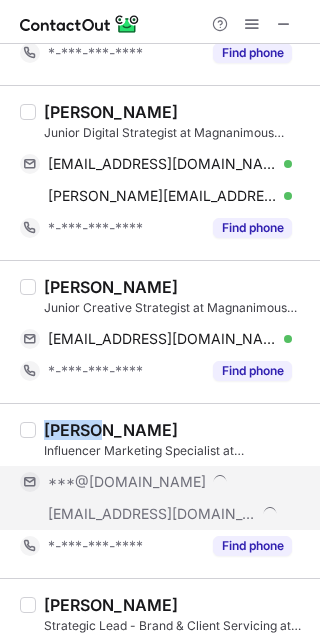 copy on "Palakh" 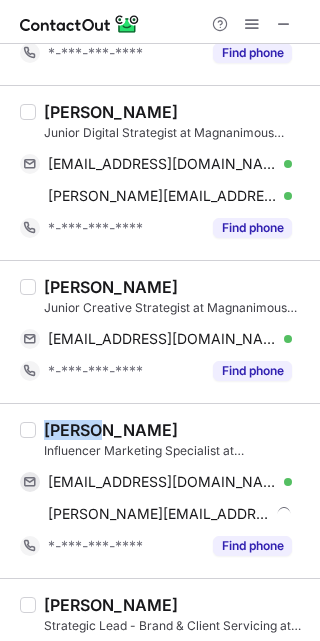 click on "Palakh Manchanda" at bounding box center [111, 430] 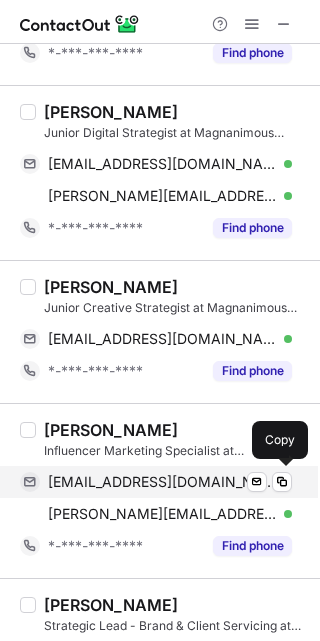 click on "palakhmanchanda19@gmail.com" at bounding box center (162, 482) 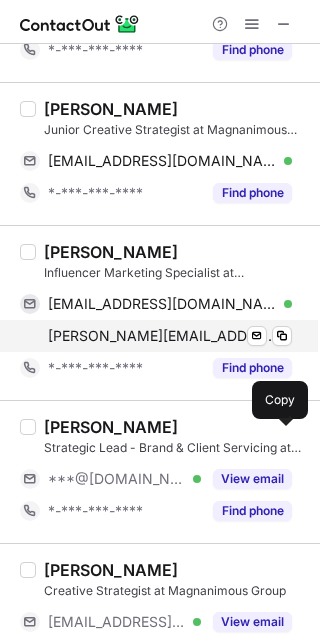 scroll, scrollTop: 320, scrollLeft: 0, axis: vertical 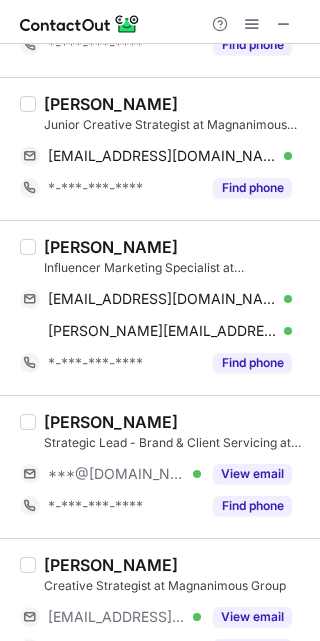 click on "Anam Ankolkar Strategic Lead - Brand & Client Servicing at Magnanimous Group ***@gmail.com Verified View email *-***-***-**** Find phone" at bounding box center [172, 467] 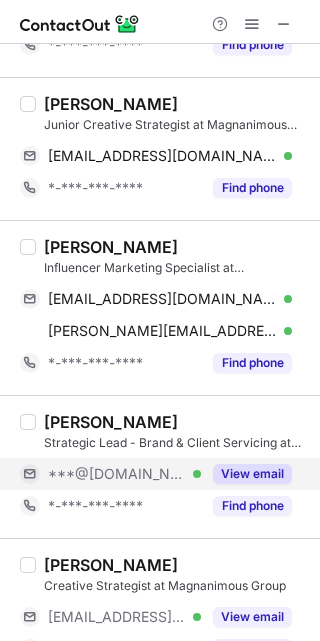 click on "***@gmail.com" at bounding box center (117, 474) 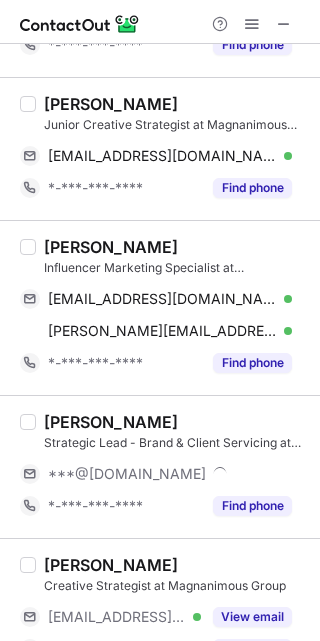 click on "Anam Ankolkar" at bounding box center (111, 422) 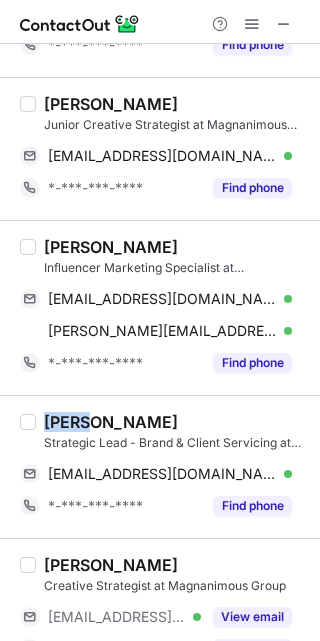 click on "Anam Ankolkar" at bounding box center (111, 422) 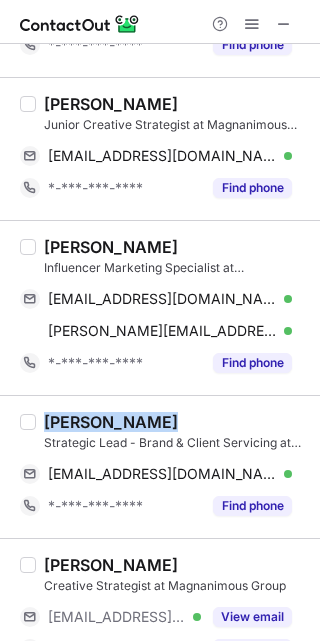 click on "Anam Ankolkar" at bounding box center [111, 422] 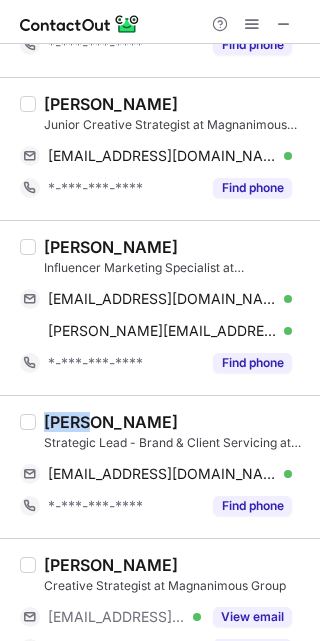 click on "Anam Ankolkar" at bounding box center (111, 422) 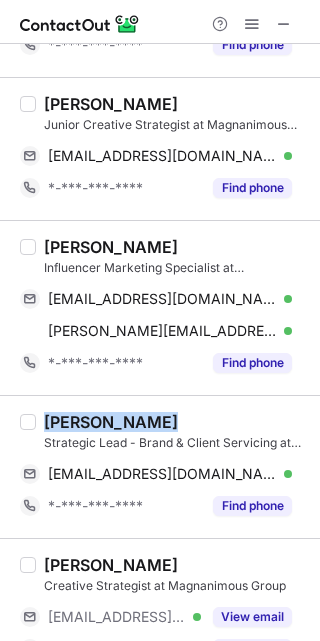 click on "Anam Ankolkar" at bounding box center [111, 422] 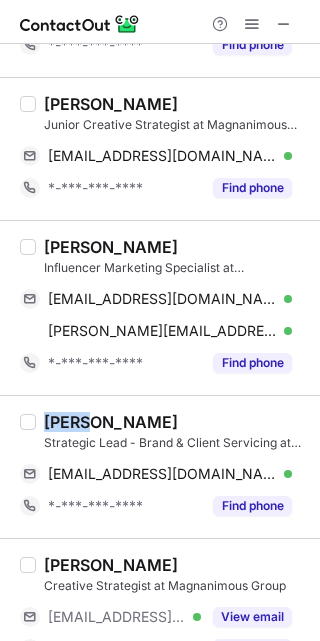 click on "Anam Ankolkar" at bounding box center (111, 422) 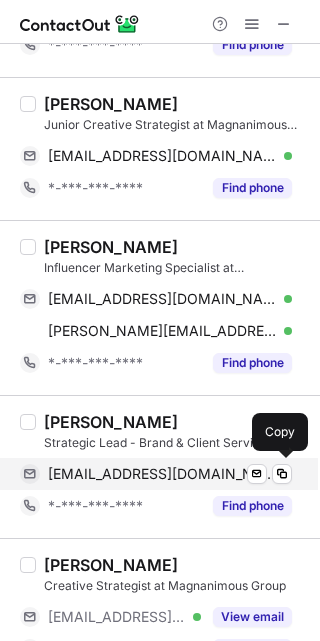 click on "anamanks@gmail.com" at bounding box center (162, 474) 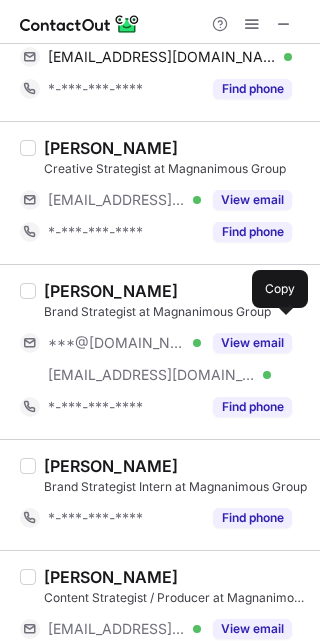 scroll, scrollTop: 743, scrollLeft: 0, axis: vertical 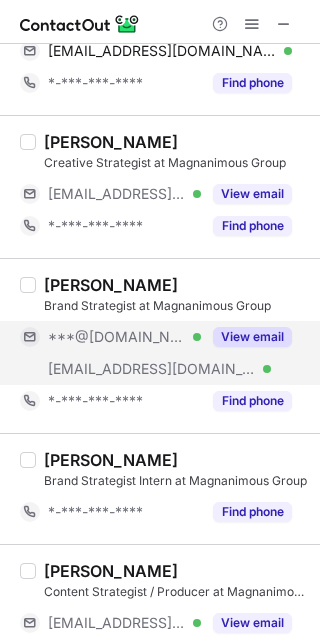click on "***@magnanimous.com" at bounding box center [152, 369] 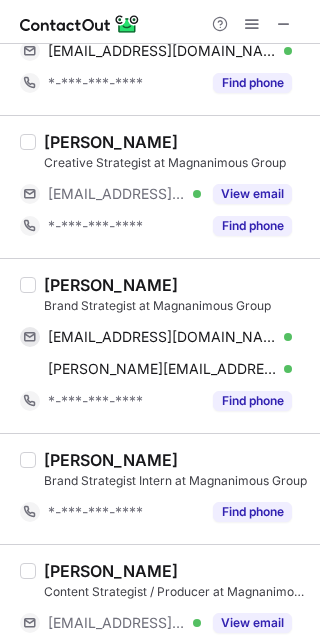 click on "Hriday Chitalia" at bounding box center [111, 285] 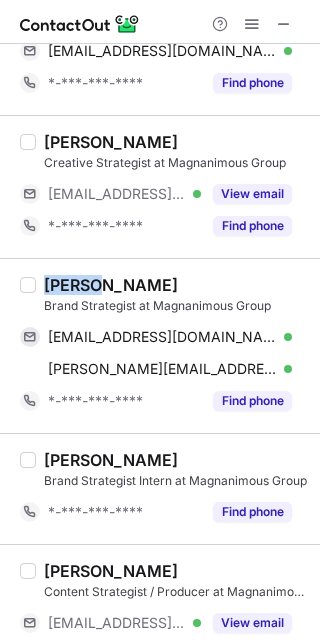 copy on "Hriday" 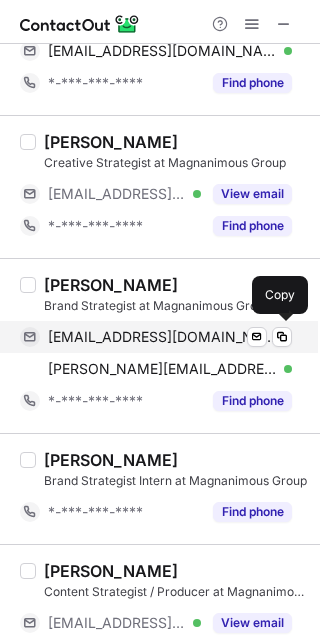 click on "hriday7chitalia@gmail.com" at bounding box center [162, 337] 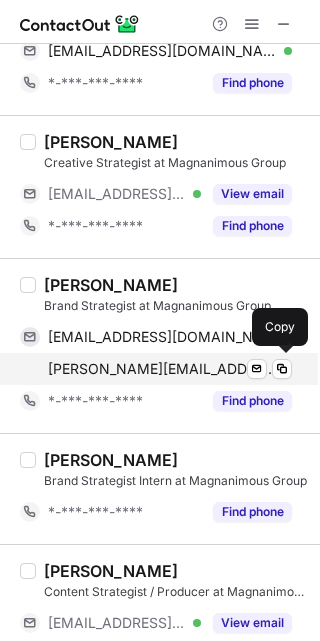 scroll, scrollTop: 990, scrollLeft: 0, axis: vertical 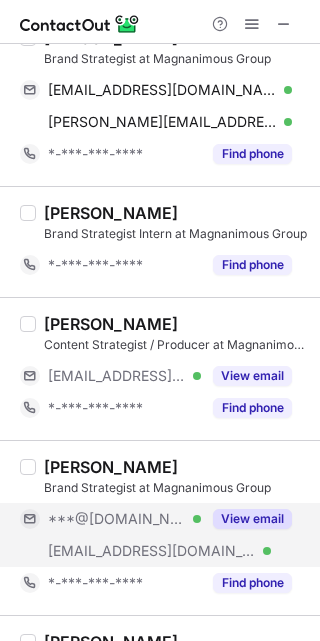 click on "***@gmail.com Verified" at bounding box center (110, 519) 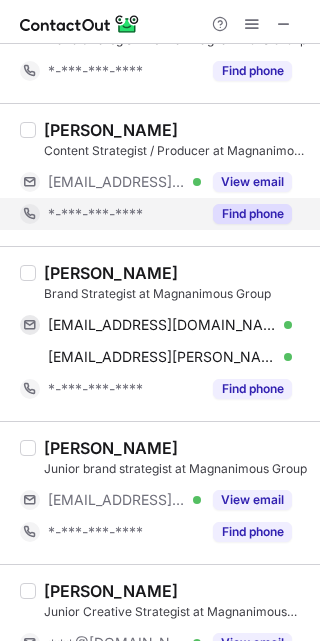 scroll, scrollTop: 1187, scrollLeft: 0, axis: vertical 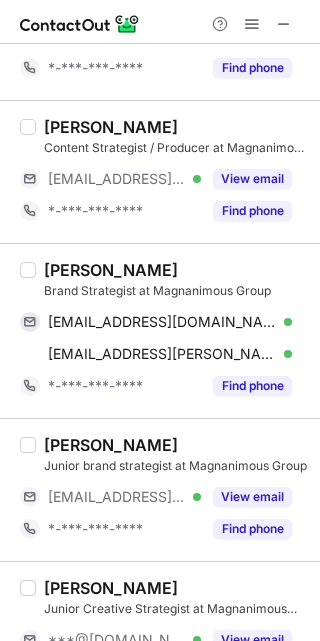click on "Diya Shivdasani" at bounding box center [111, 270] 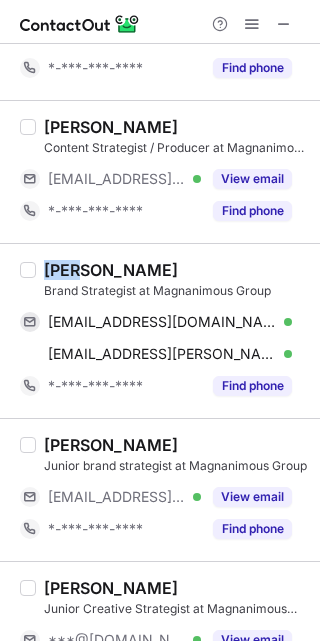 copy on "Diya" 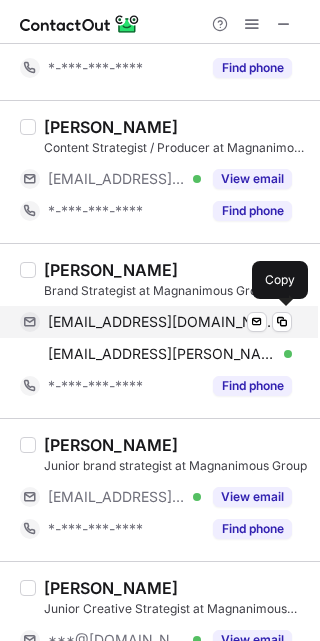 click on "diyashivdasani@gmail.com" at bounding box center [162, 322] 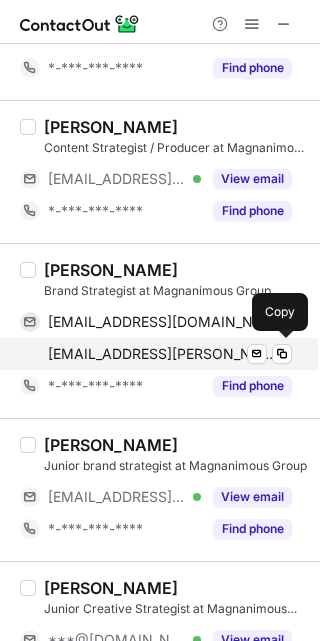 scroll, scrollTop: 1361, scrollLeft: 0, axis: vertical 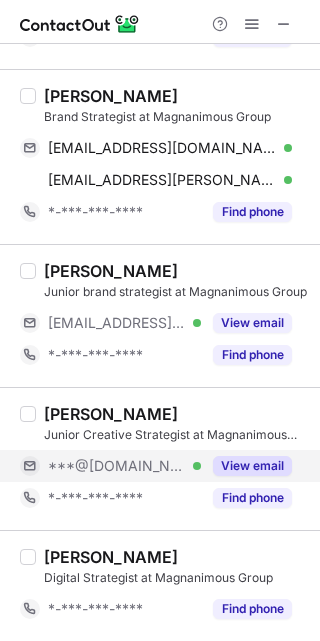 click on "***@gmail.com Verified" at bounding box center [110, 466] 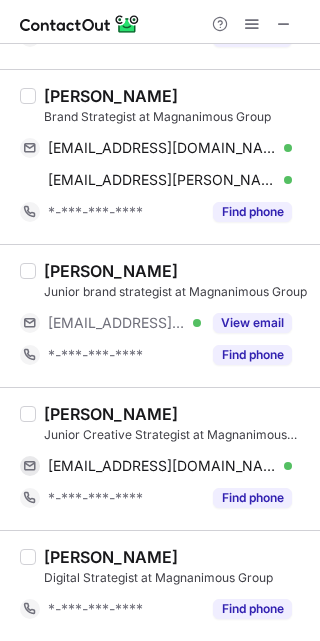 click on "Aaishani Anmi" at bounding box center (111, 414) 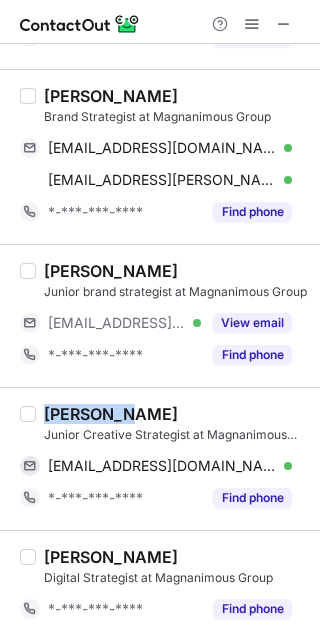 click on "Aaishani Anmi" at bounding box center [111, 414] 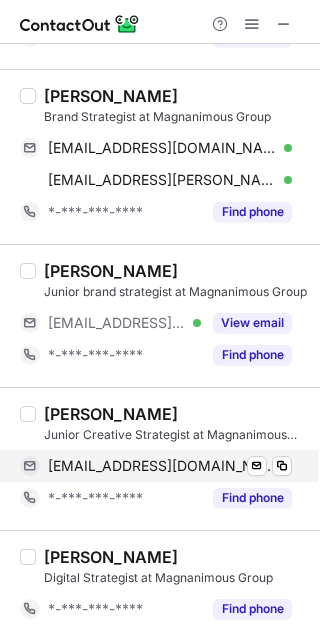 click on "aaishaanmi@gmail.com Verified Send email Copy" at bounding box center (156, 466) 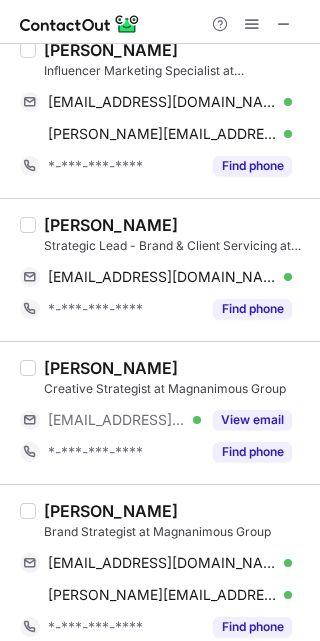 scroll, scrollTop: 0, scrollLeft: 0, axis: both 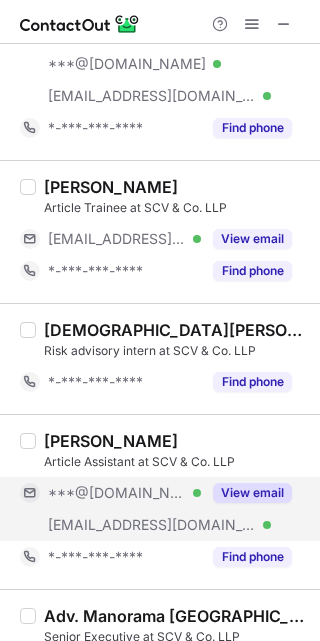 click on "***@[DOMAIN_NAME] Verified" at bounding box center [124, 493] 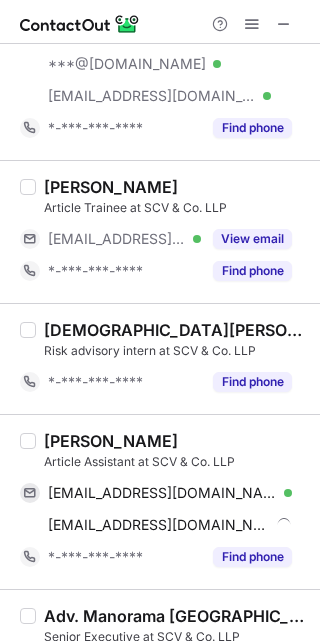 click on "Diya Gupta" at bounding box center (111, 441) 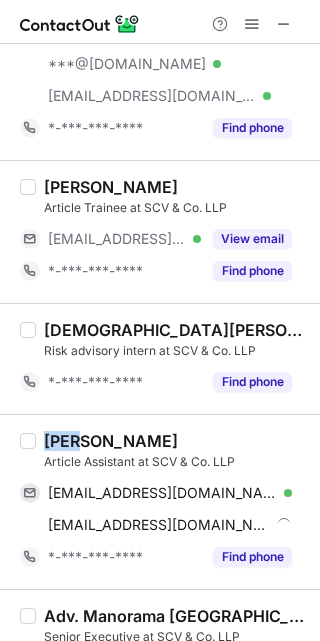 copy on "Diya" 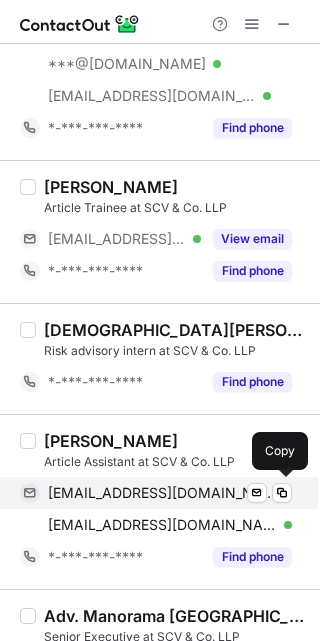 click on "diyag2606@gmail.com Verified Send email Copy" at bounding box center [156, 493] 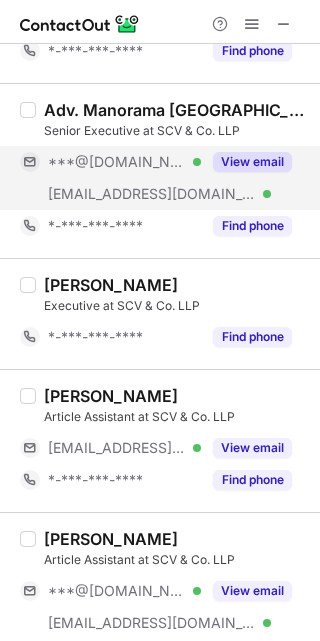scroll, scrollTop: 653, scrollLeft: 0, axis: vertical 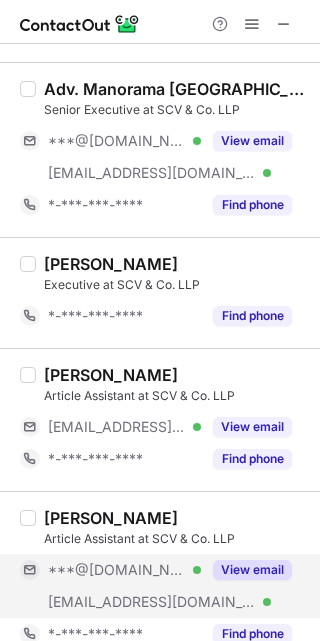 click on "***@[DOMAIN_NAME] Verified" at bounding box center [124, 570] 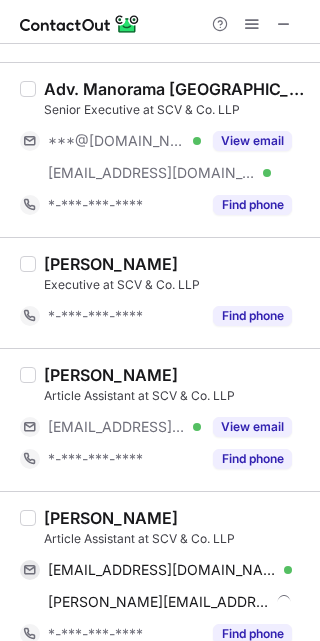 click on "Anshu Rajput" at bounding box center (111, 518) 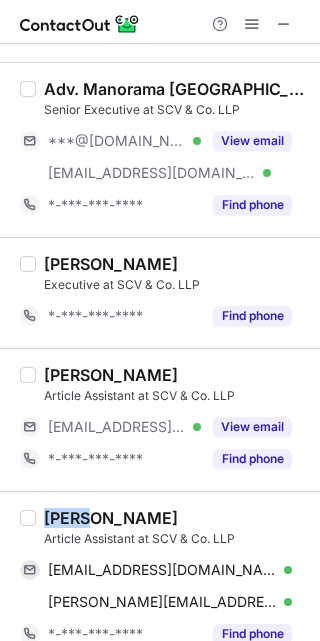 copy on "Anshu" 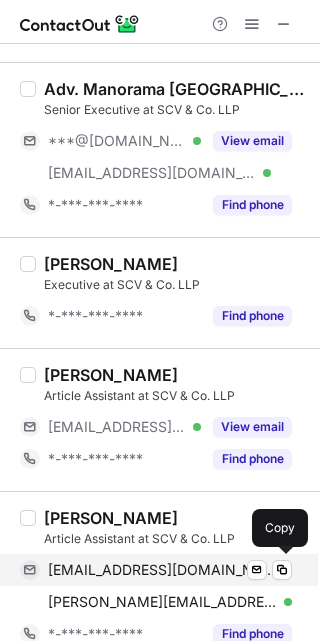 click on "skillwskill@gmail.com Verified Send email Copy" at bounding box center (156, 570) 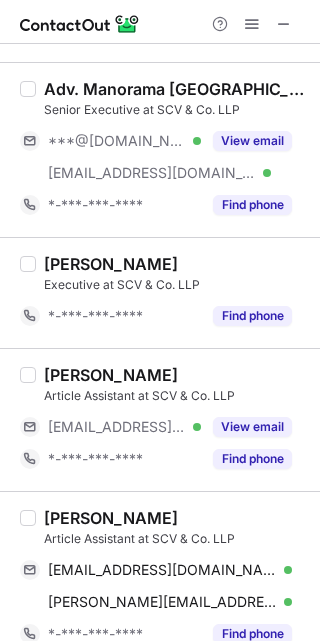 scroll, scrollTop: 765, scrollLeft: 0, axis: vertical 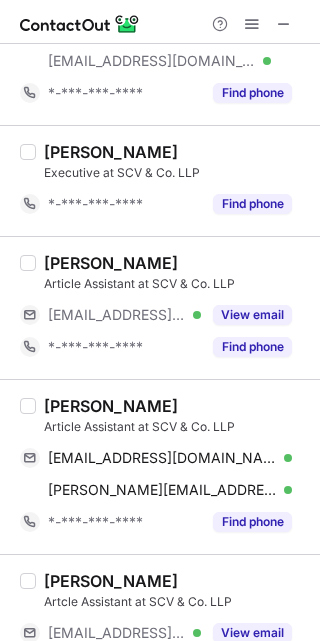 click on "Anshu Rajput" at bounding box center (111, 406) 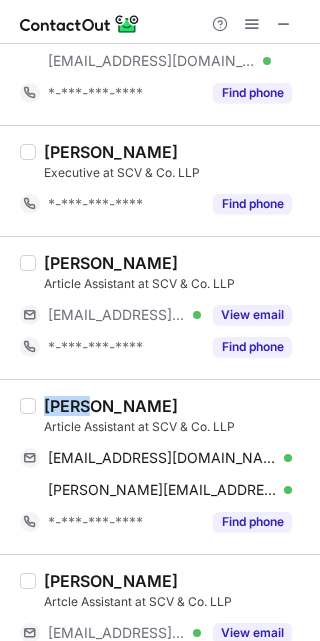 click on "Anshu Rajput" at bounding box center (111, 406) 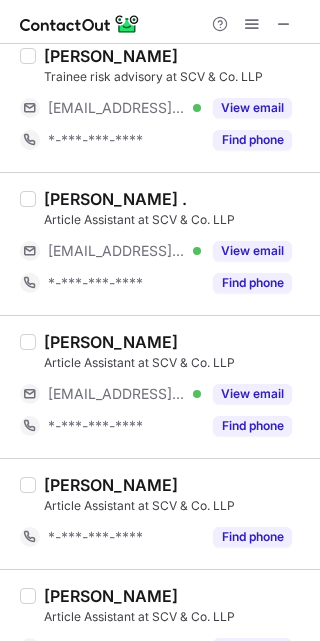 scroll, scrollTop: 1901, scrollLeft: 0, axis: vertical 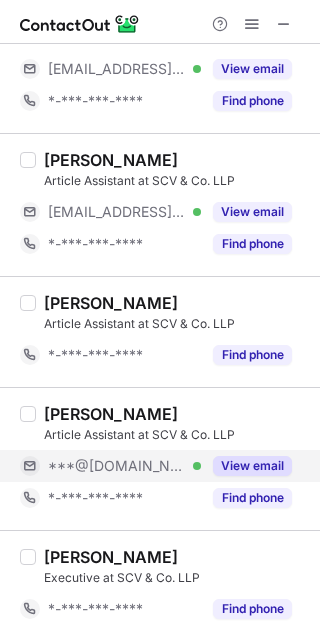 click on "***@gmail.com" at bounding box center (117, 466) 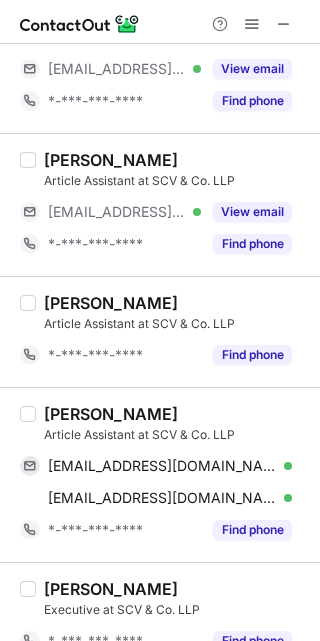 click on "Piyush Goyal" at bounding box center [111, 414] 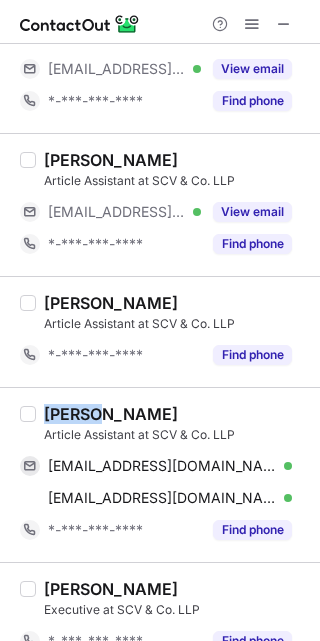 copy on "Piyush" 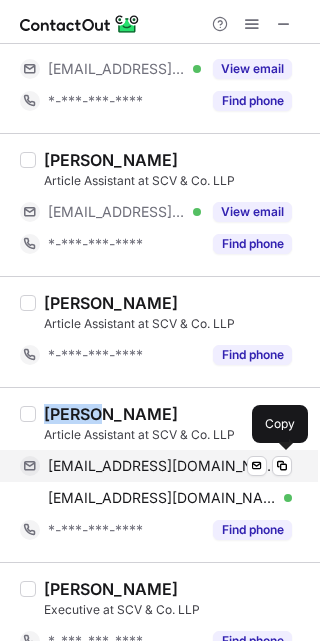 click on "piyushgoyal5013@gmail.com Verified Send email Copy" at bounding box center (156, 466) 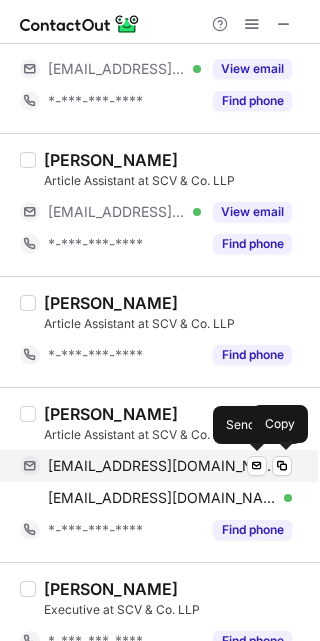 scroll, scrollTop: 1933, scrollLeft: 0, axis: vertical 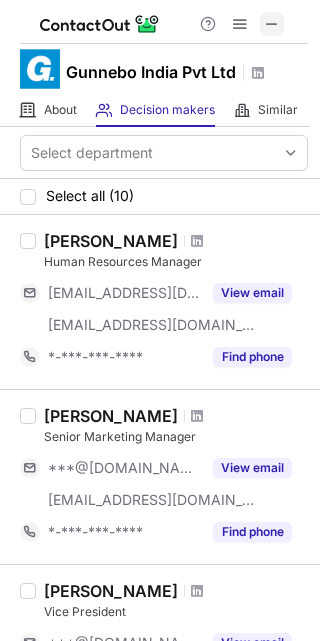 click at bounding box center (272, 24) 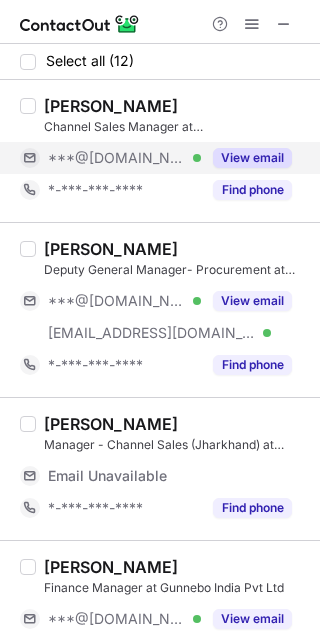click on "View email" at bounding box center [252, 158] 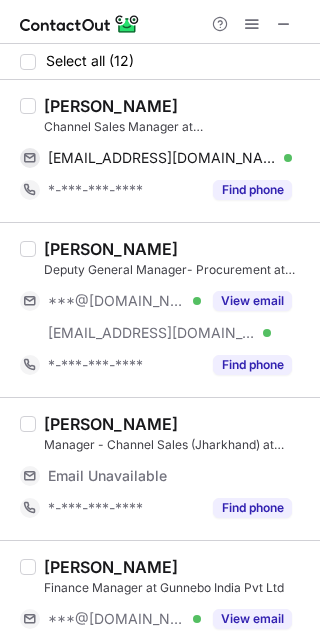 click on "[PERSON_NAME]" at bounding box center [111, 106] 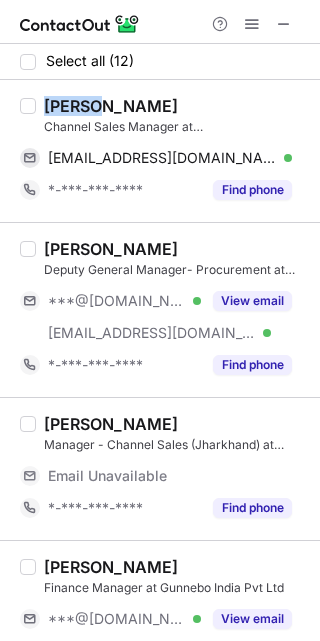 copy on "[PERSON_NAME]" 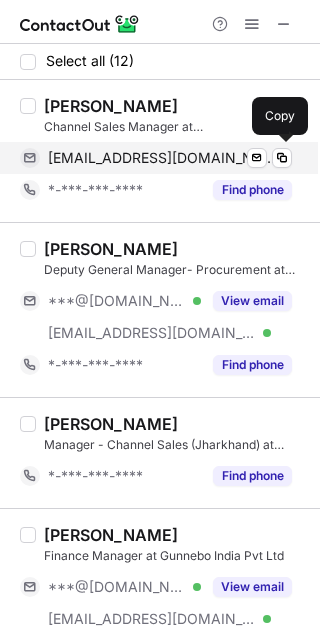 click on "[EMAIL_ADDRESS][DOMAIN_NAME]" at bounding box center (162, 158) 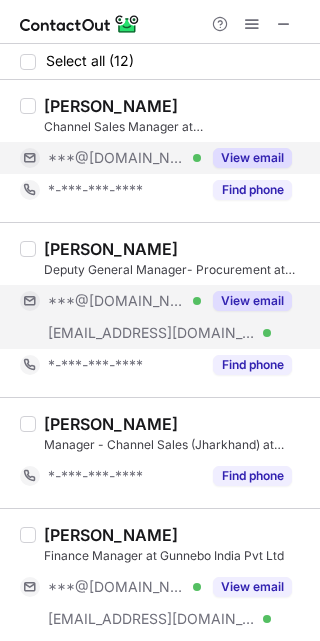 click on "***@[DOMAIN_NAME] Verified" at bounding box center (124, 301) 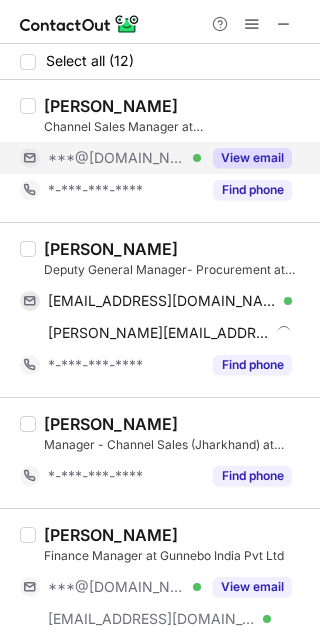 click on "[PERSON_NAME]" at bounding box center (111, 249) 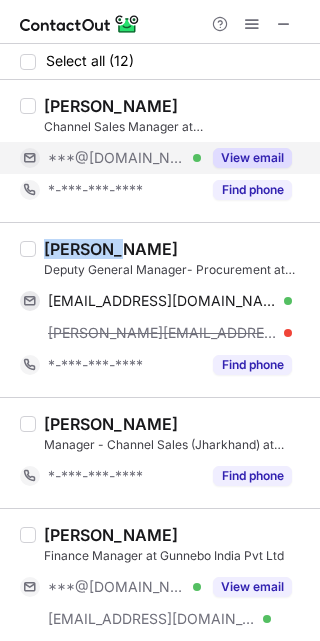 click on "[PERSON_NAME]" at bounding box center [111, 249] 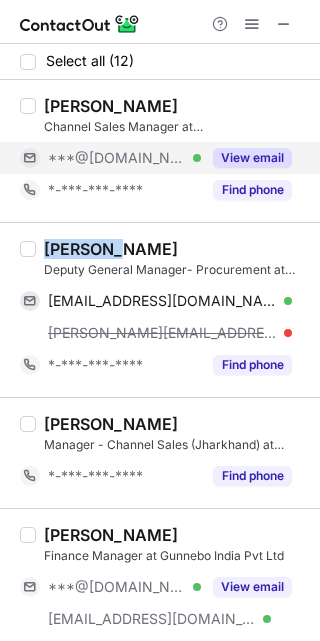 copy on "[PERSON_NAME]" 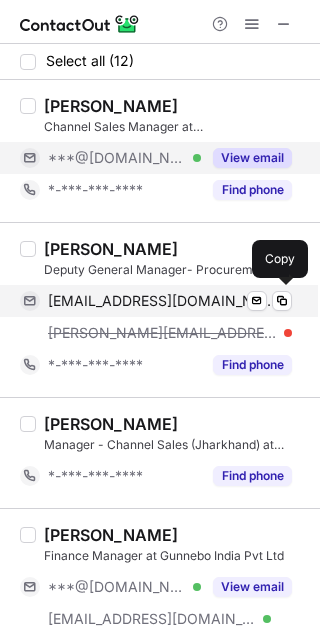 drag, startPoint x: 189, startPoint y: 298, endPoint x: 244, endPoint y: 313, distance: 57.00877 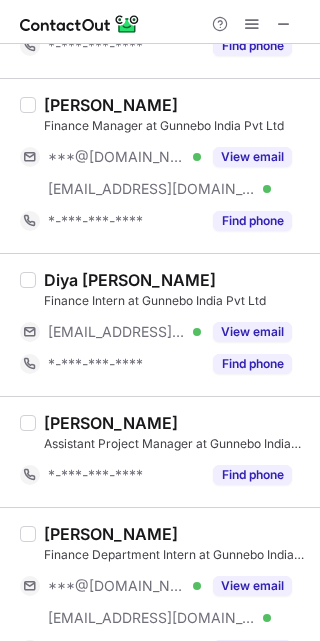 scroll, scrollTop: 554, scrollLeft: 0, axis: vertical 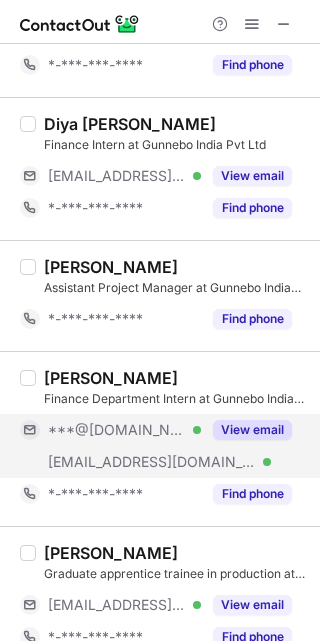click on "***@gmail.com Verified" at bounding box center [124, 430] 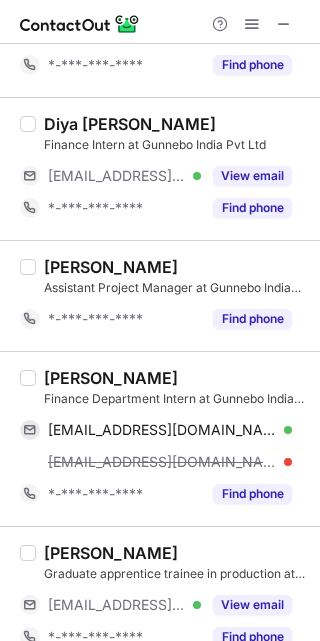 click on "Sanya Kumar" at bounding box center (111, 378) 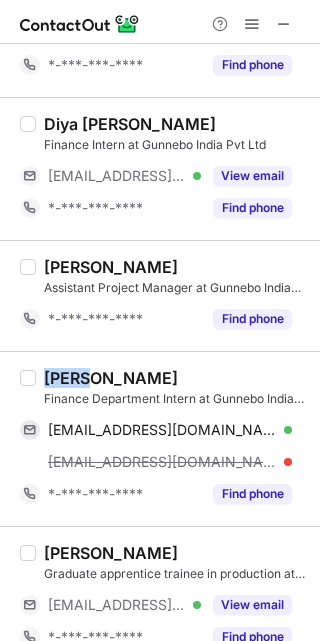 copy on "Sanya" 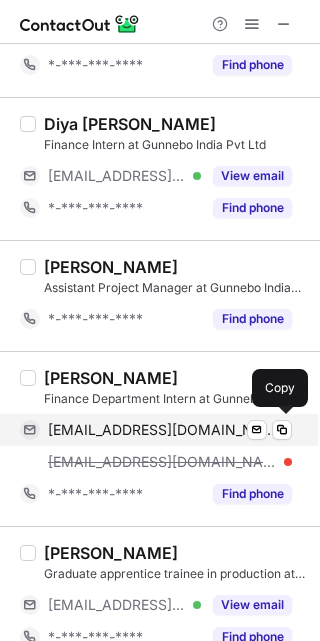 click on "kumarsanya1979@gmail.com" at bounding box center (162, 430) 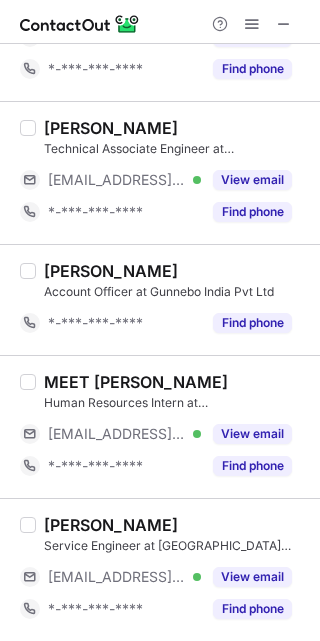 scroll, scrollTop: 1090, scrollLeft: 0, axis: vertical 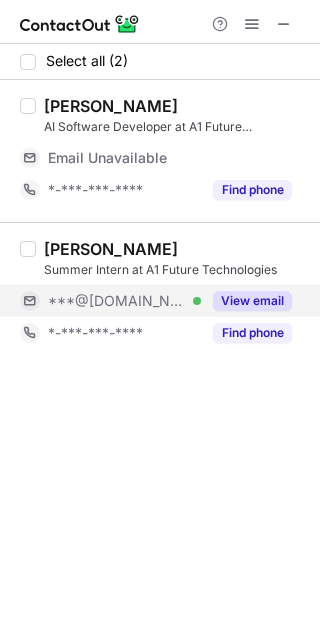 click on "View email" at bounding box center (252, 301) 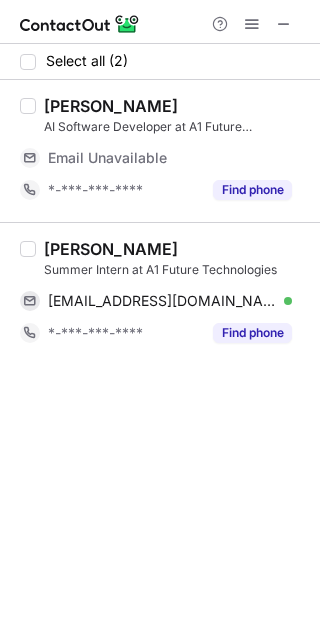 click on "Diya Sekhani" at bounding box center [111, 249] 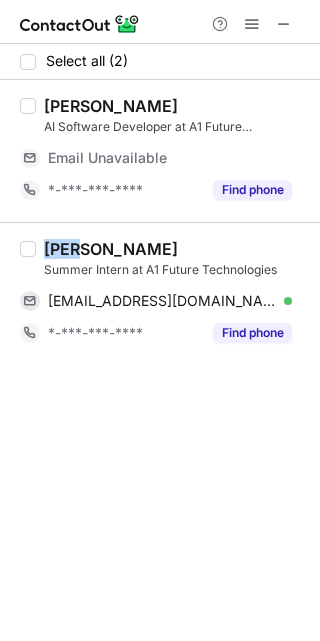 copy on "Diya" 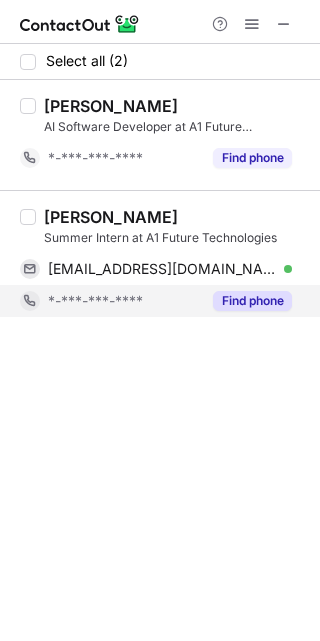 click on "*-***-***-****" at bounding box center (95, 301) 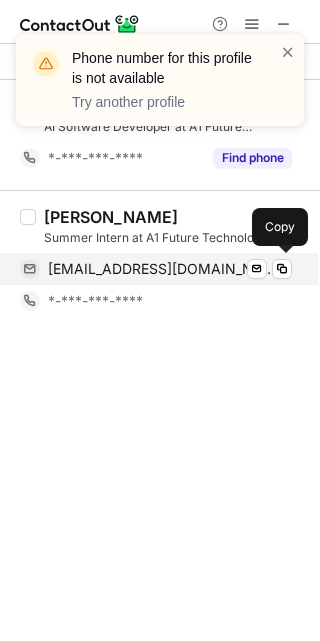 click on "diyasekhani@gmail.com" at bounding box center (162, 269) 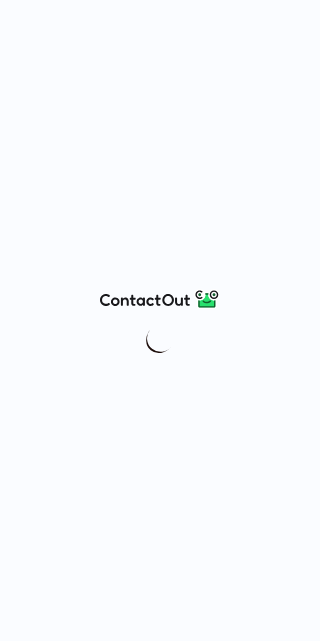 scroll, scrollTop: 0, scrollLeft: 0, axis: both 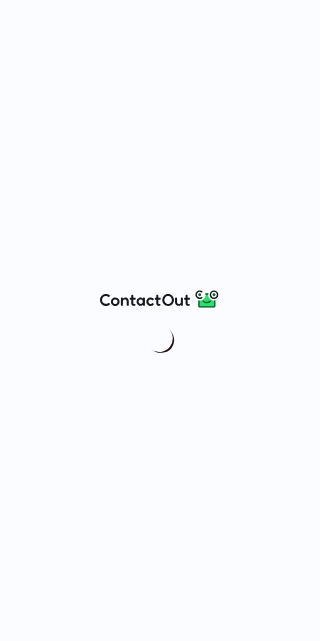 click at bounding box center [160, 320] 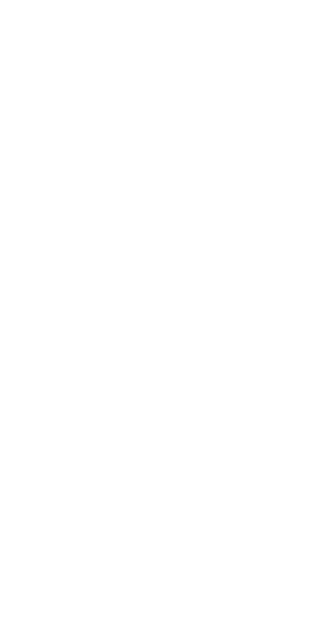 scroll, scrollTop: 0, scrollLeft: 0, axis: both 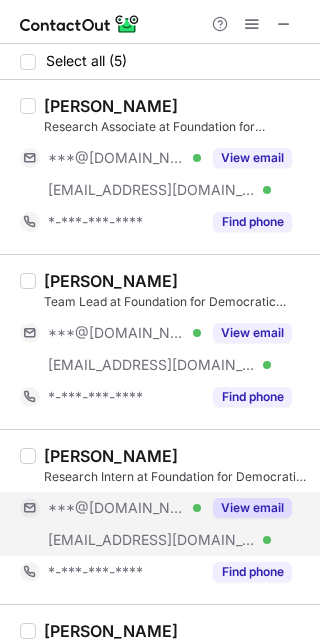click on "View email" at bounding box center (246, 508) 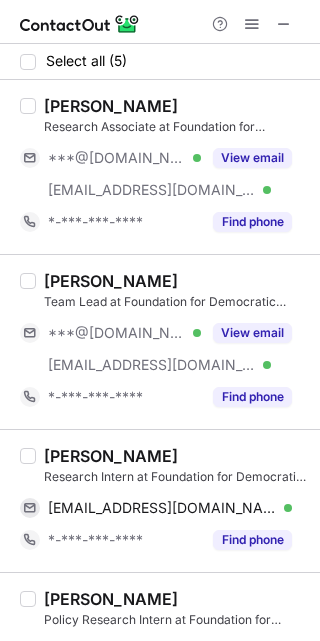 click on "Anshula Tiwari" at bounding box center (111, 456) 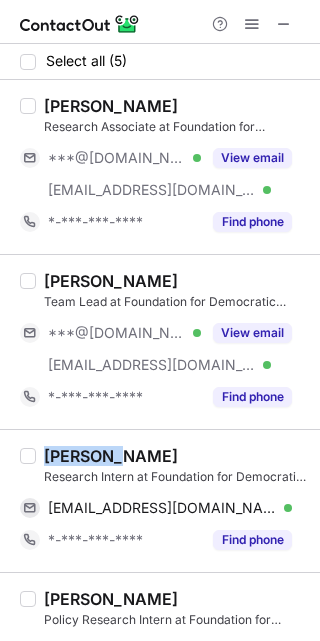 click on "Anshula Tiwari" at bounding box center (111, 456) 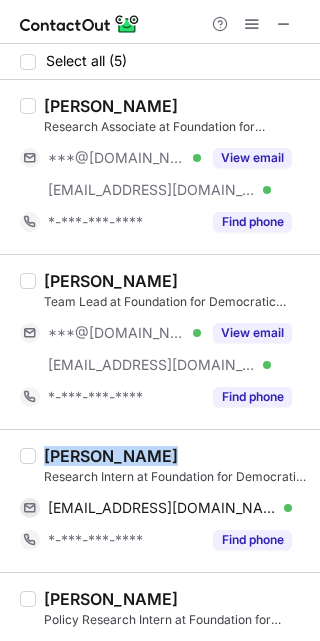 click on "Anshula Tiwari" at bounding box center (111, 456) 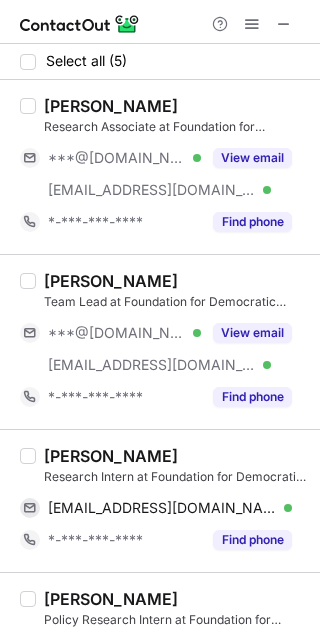 click on "Anshula Tiwari" at bounding box center [111, 456] 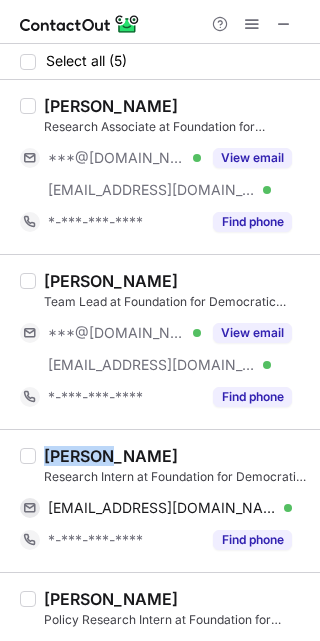 click on "Anshula Tiwari" at bounding box center (111, 456) 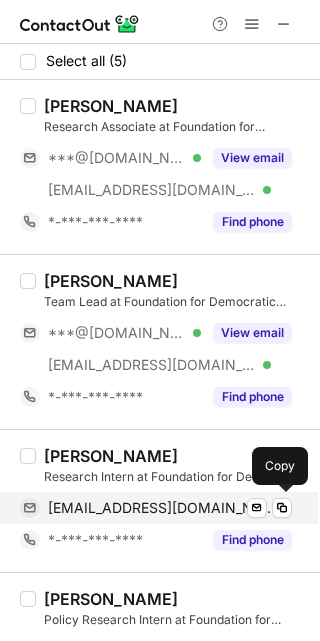 click on "anshulat21@gmail.com Verified Send email Copy" at bounding box center (156, 508) 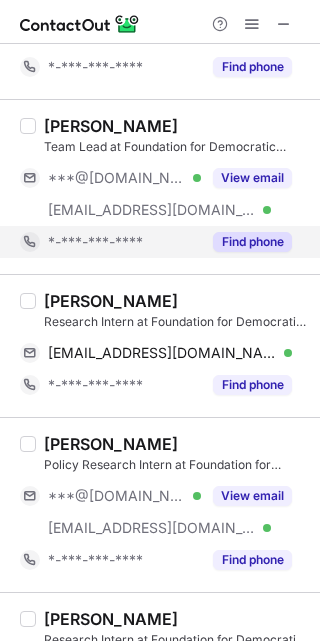 scroll, scrollTop: 217, scrollLeft: 0, axis: vertical 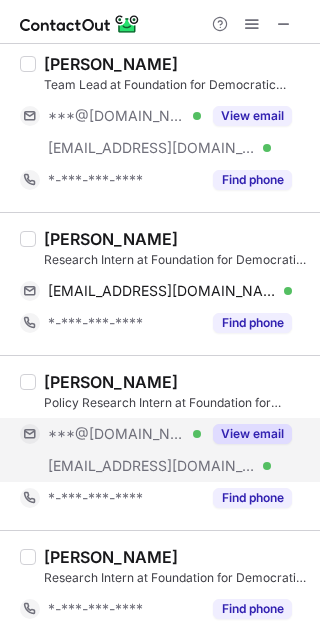click on "View email" at bounding box center [252, 434] 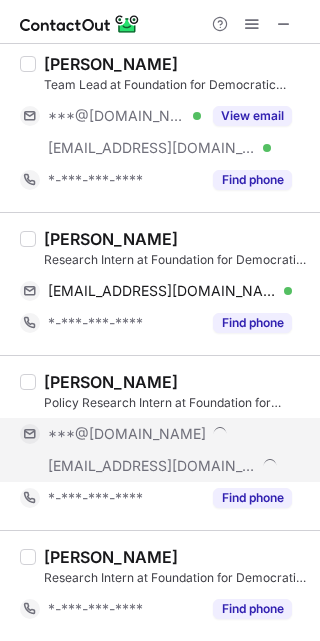 scroll, scrollTop: 185, scrollLeft: 0, axis: vertical 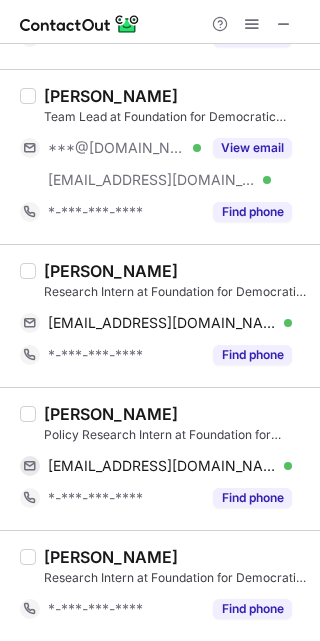 click on "Omkaar Pattanayak" at bounding box center (111, 414) 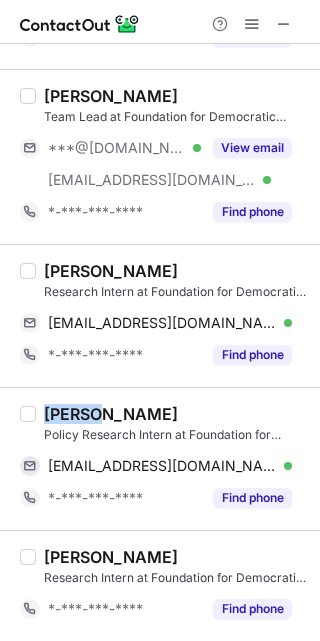 copy on "Omkaar" 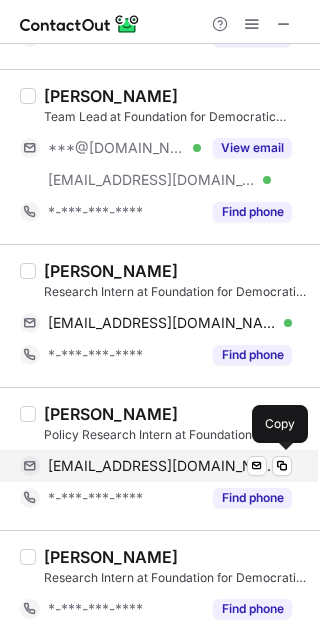 click on "pattanayakomkaar@gmail.com" at bounding box center (162, 466) 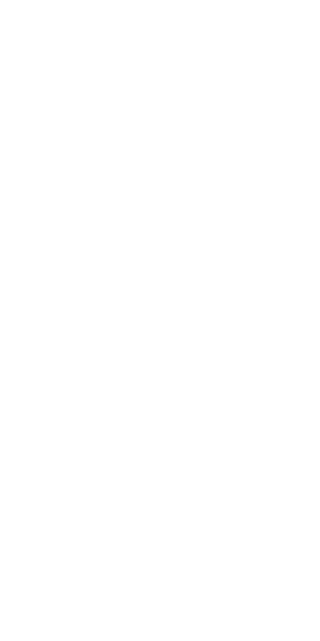 scroll, scrollTop: 0, scrollLeft: 0, axis: both 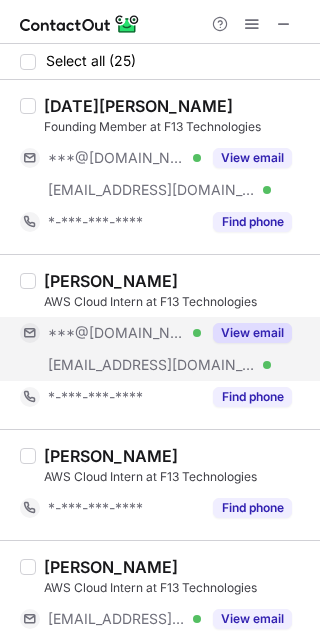 click on "***@gmail.com Verified" at bounding box center [124, 333] 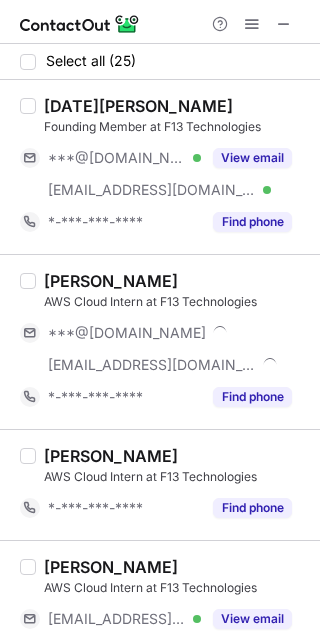 click on "Keshav Kumar" at bounding box center (111, 281) 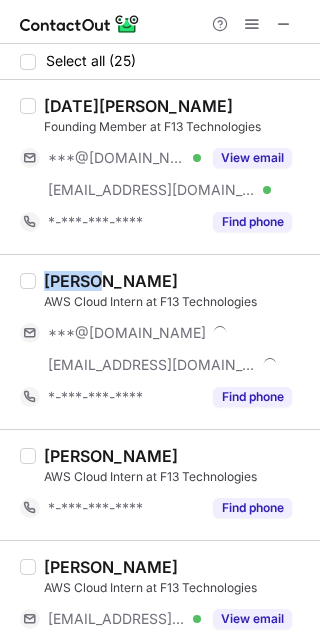 copy on "Keshav" 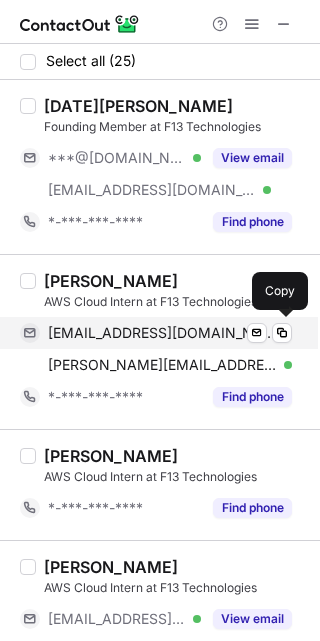 click on "chaoskizmo9416@gmail.com Verified Send email Copy" at bounding box center (156, 333) 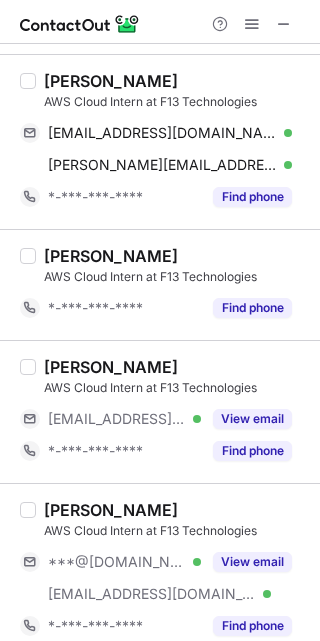 scroll, scrollTop: 302, scrollLeft: 0, axis: vertical 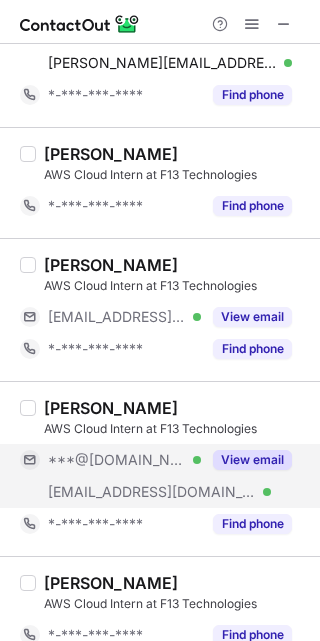 click on "***@f13.tech Verified" at bounding box center (124, 492) 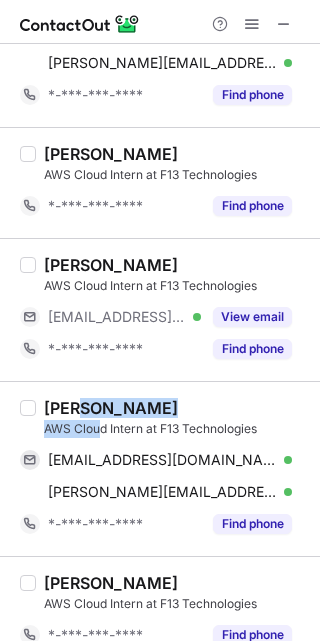 drag, startPoint x: 103, startPoint y: 422, endPoint x: 80, endPoint y: 410, distance: 25.942244 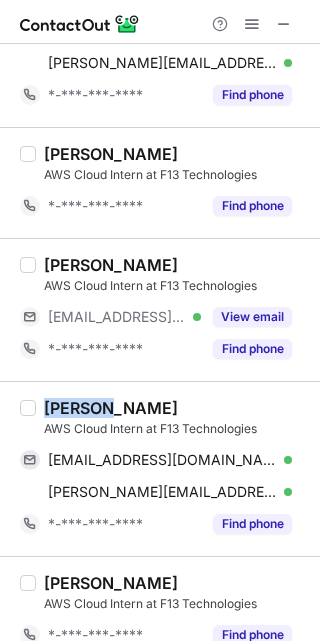 click on "Pranavi Gote" at bounding box center [111, 408] 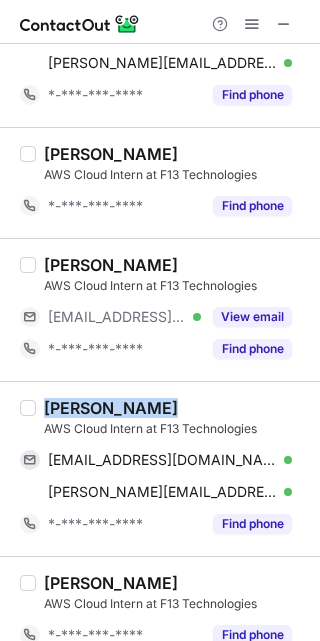 click on "Pranavi Gote" at bounding box center [111, 408] 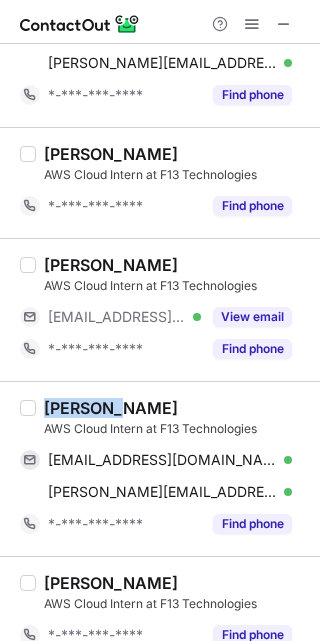 click on "Pranavi Gote" at bounding box center [111, 408] 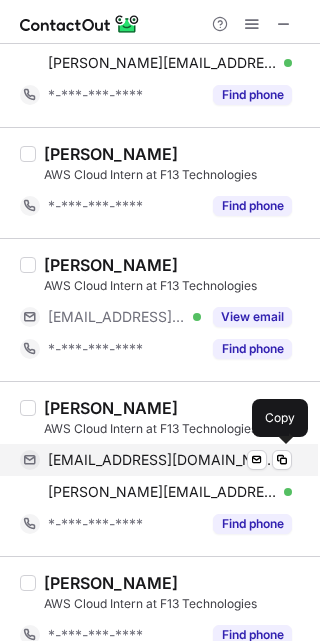 click on "pranavigote@gmail.com" at bounding box center (162, 460) 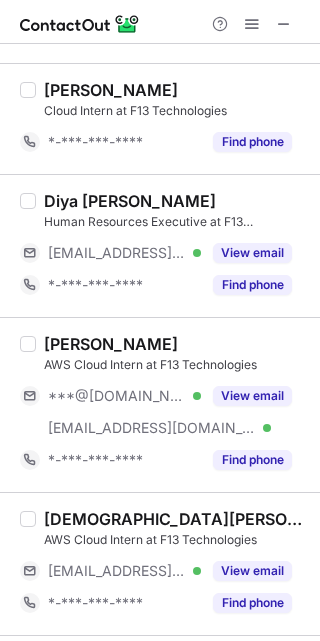 scroll, scrollTop: 908, scrollLeft: 0, axis: vertical 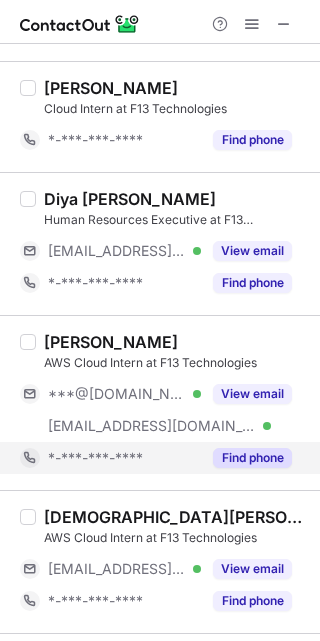 click on "*-***-***-****" at bounding box center [95, 458] 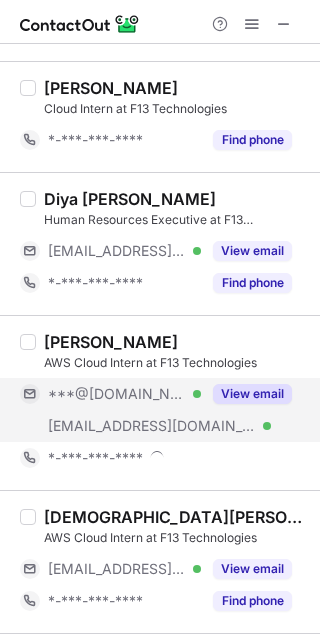 click on "***@f13.tech" at bounding box center [152, 426] 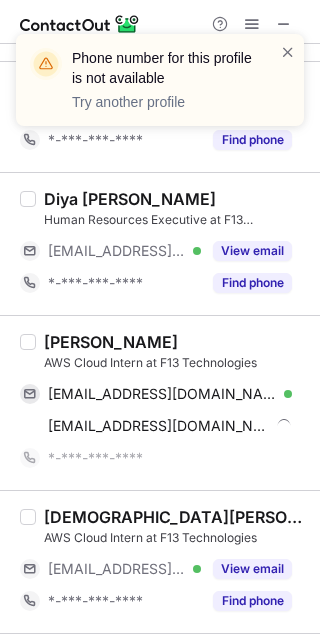 click on "Tarun Thimmayan AWS Cloud Intern at F13 Technologies tarunthimmayan@gmail.com Verified Send email Copy tarun.thimmayan@f13.tech Send email Copy *-***-***-****" at bounding box center (160, 402) 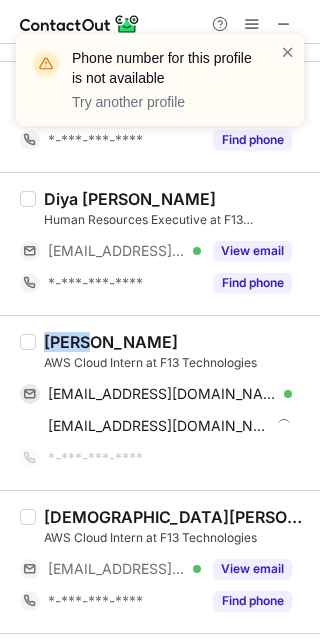 copy on "Tarun" 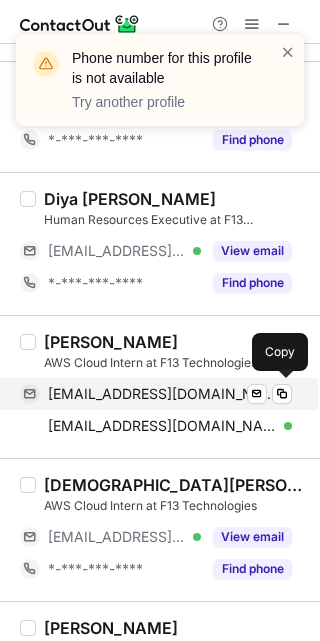 click on "tarunthimmayan@gmail.com" at bounding box center (162, 394) 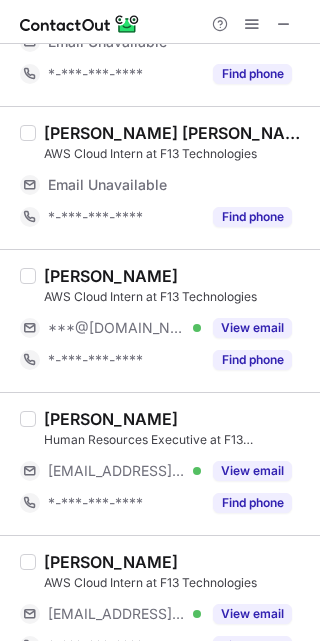 scroll, scrollTop: 0, scrollLeft: 0, axis: both 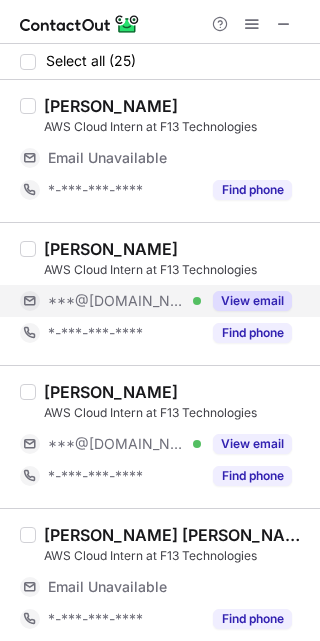 click on "View email" at bounding box center (252, 301) 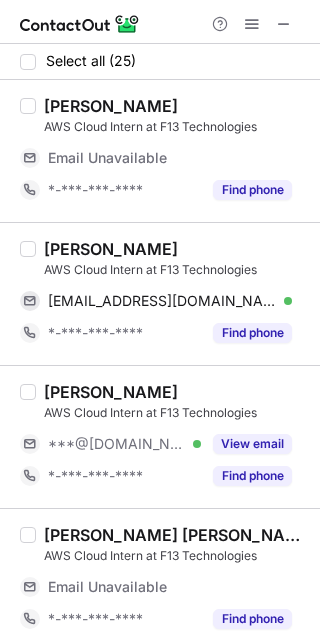 click on "Ronak Rajput" at bounding box center [111, 249] 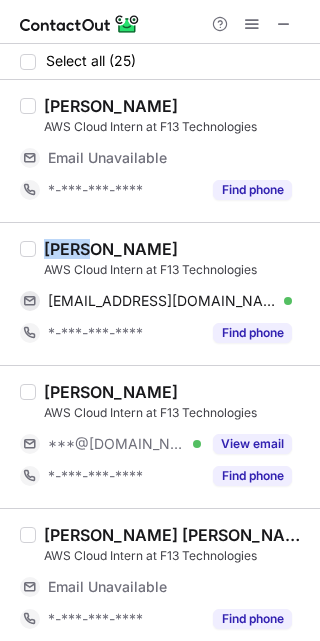 copy on "Ronak" 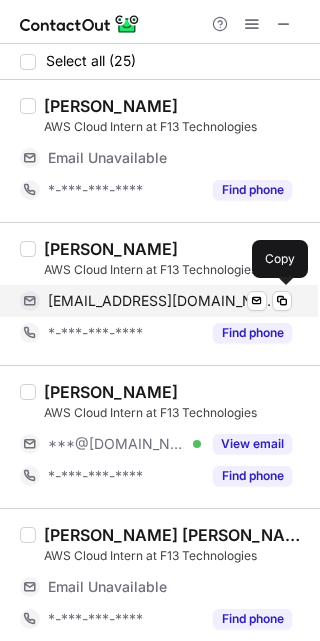 click on "msronak7@gmail.com" at bounding box center (162, 301) 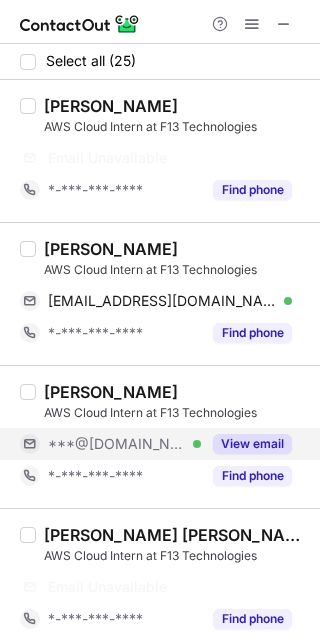 click on "***@gmail.com" at bounding box center (117, 444) 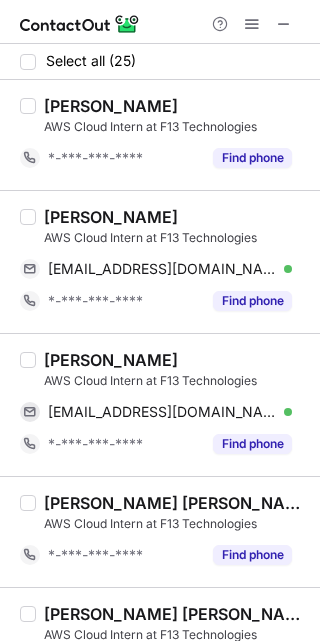 click on "Priti Nalgire" at bounding box center (111, 360) 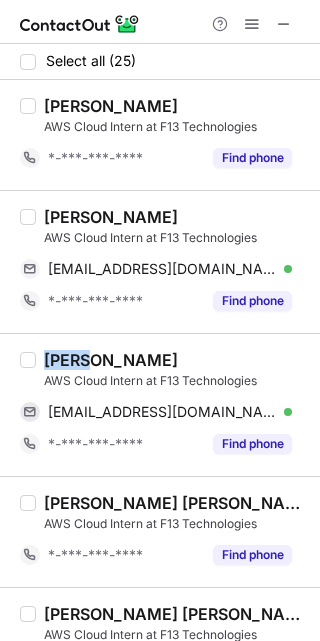 copy on "Priti" 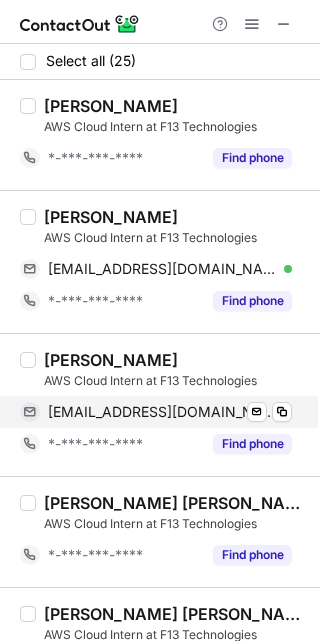 click on "nalgirepriti29@gmail.com" at bounding box center (162, 412) 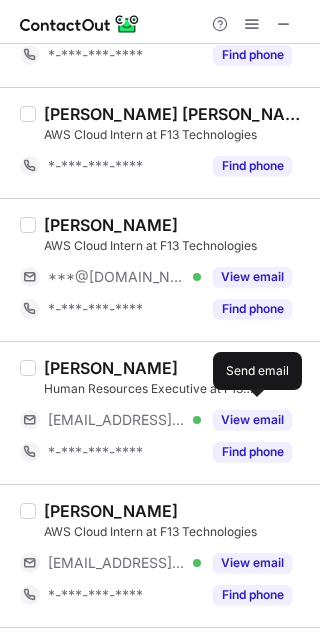 scroll, scrollTop: 503, scrollLeft: 0, axis: vertical 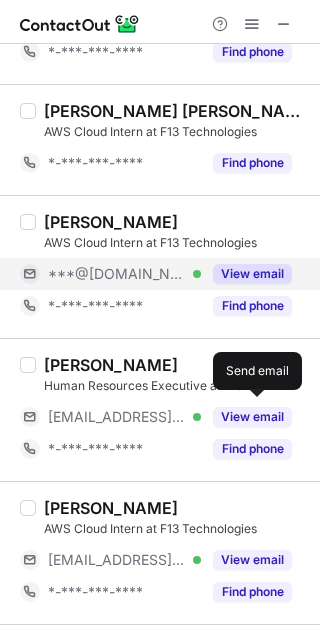 drag, startPoint x: 215, startPoint y: 285, endPoint x: 203, endPoint y: 285, distance: 12 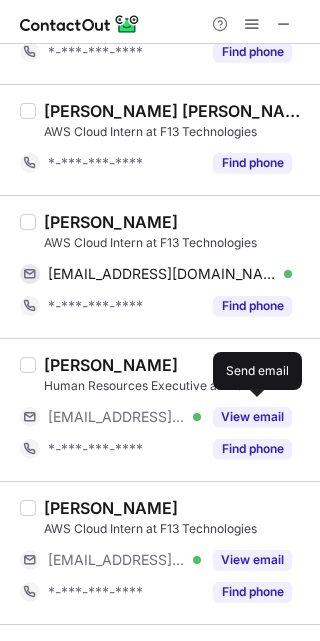 click on "Asmita Sarkar" at bounding box center [111, 222] 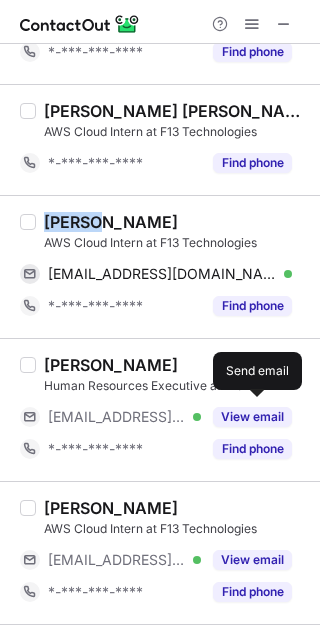 copy on "Asmita" 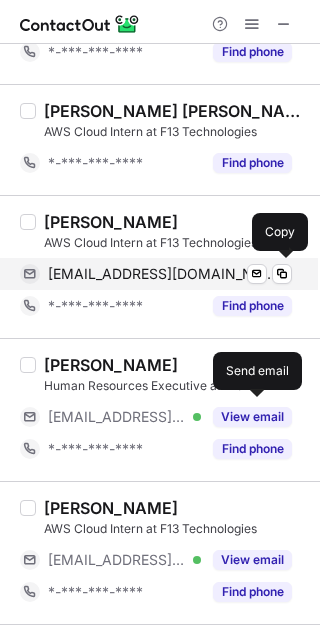 click on "asmitamon27@gmail.com Verified Send email Copy" at bounding box center (156, 274) 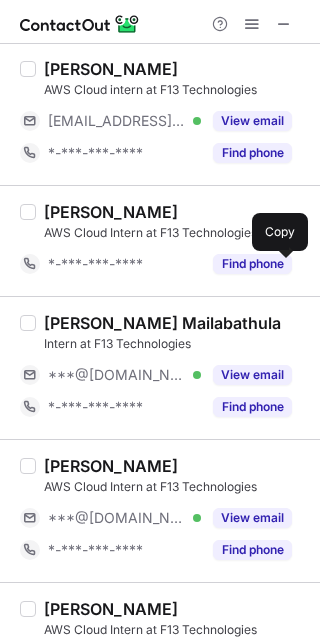 scroll, scrollTop: 1503, scrollLeft: 0, axis: vertical 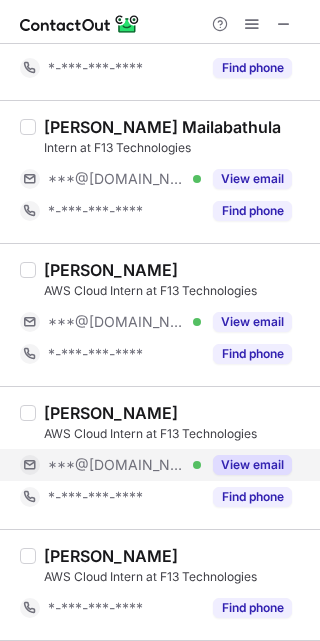 click on "***@gmail.com Verified" at bounding box center [110, 465] 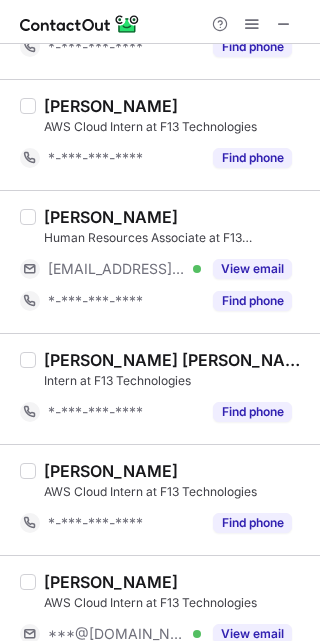 scroll, scrollTop: 2725, scrollLeft: 0, axis: vertical 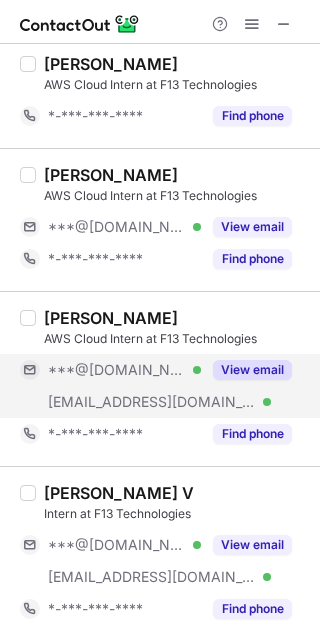click on "***@f13.tech Verified" at bounding box center (110, 402) 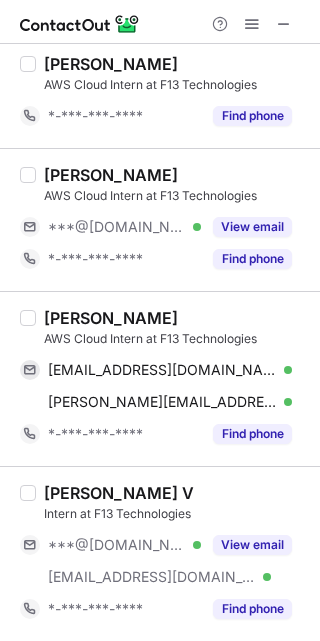 click on "Richa Yanamandra" at bounding box center [111, 318] 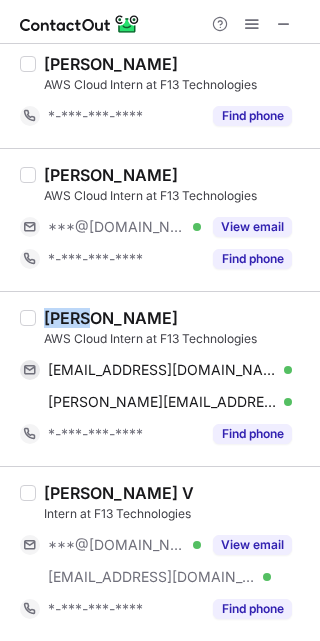 copy on "Richa" 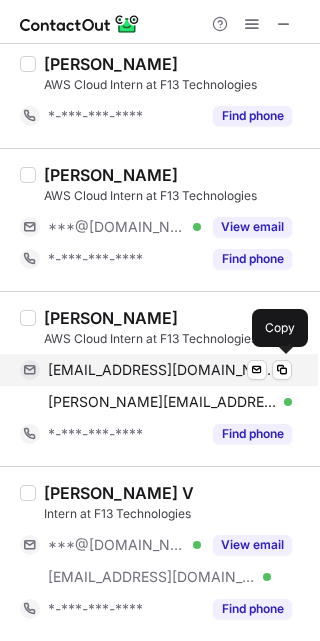 click on "richayanamandra@gmail.com" at bounding box center [162, 370] 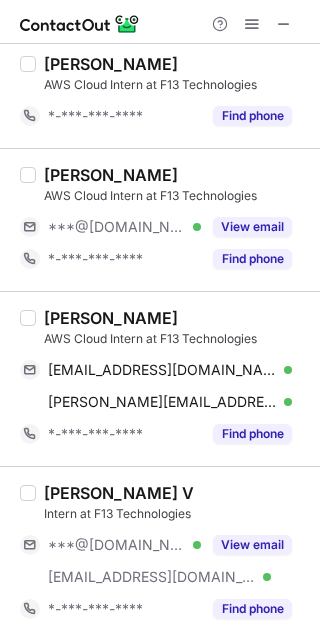 click on "Deva Nandh V" at bounding box center [119, 493] 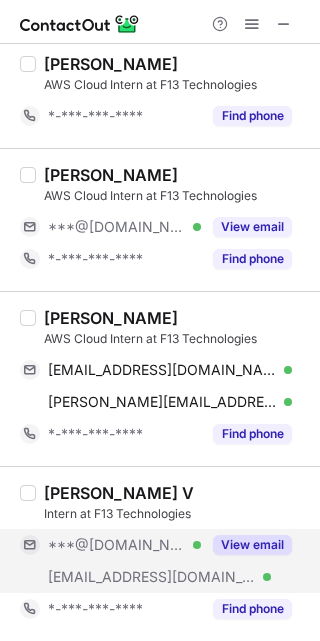click on "***@f13.tech Verified" at bounding box center (124, 577) 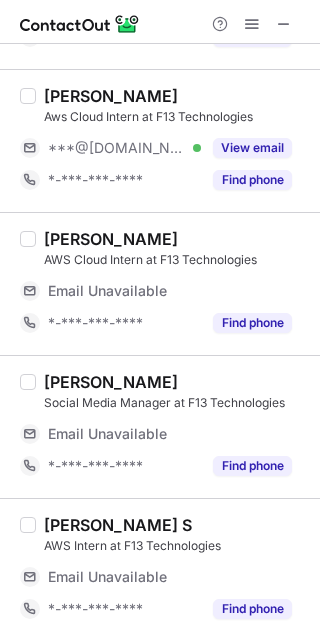 scroll, scrollTop: 0, scrollLeft: 0, axis: both 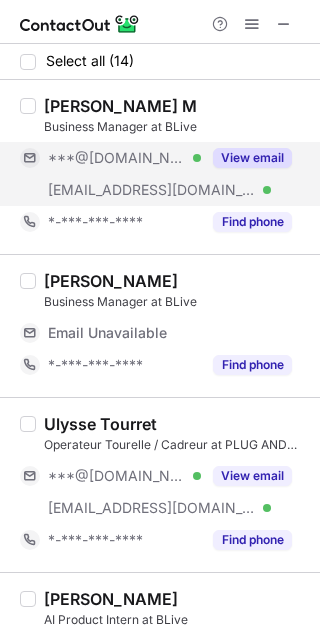 click on "[EMAIL_ADDRESS][DOMAIN_NAME] Verified" at bounding box center [110, 190] 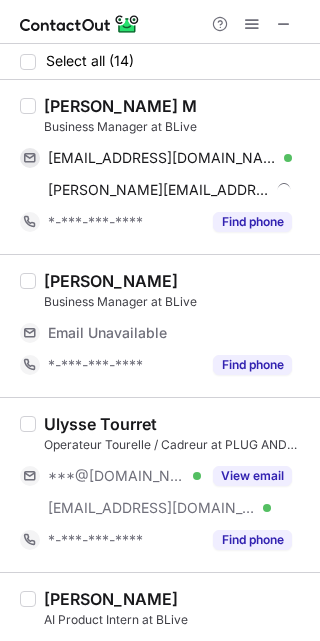 click on "[PERSON_NAME] M" at bounding box center [120, 106] 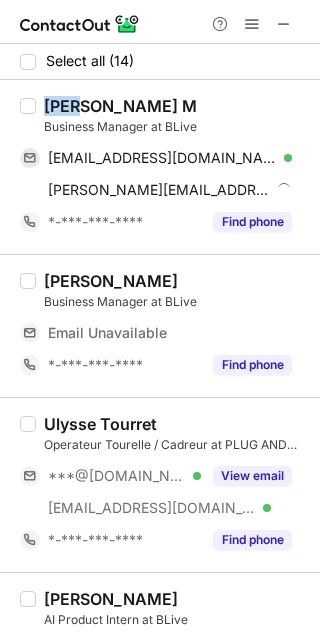 copy on "Siva" 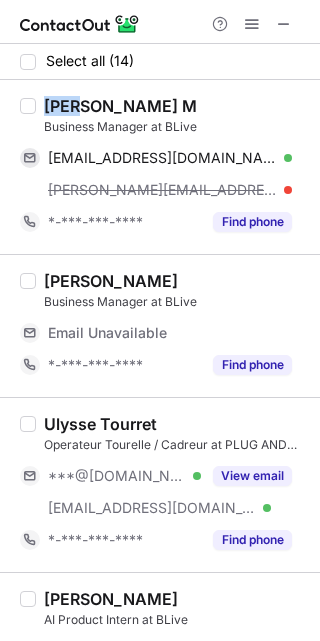 click on "Siva M" at bounding box center [120, 106] 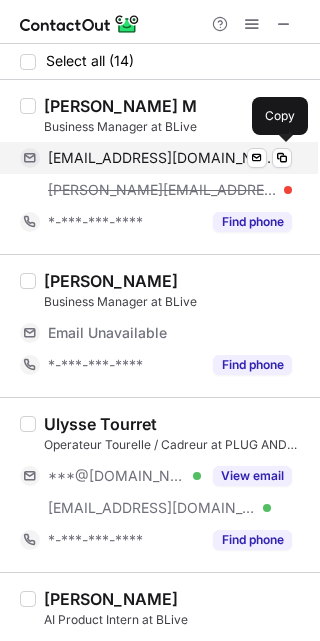 click on "smsivaranjith@gmail.com" at bounding box center [162, 158] 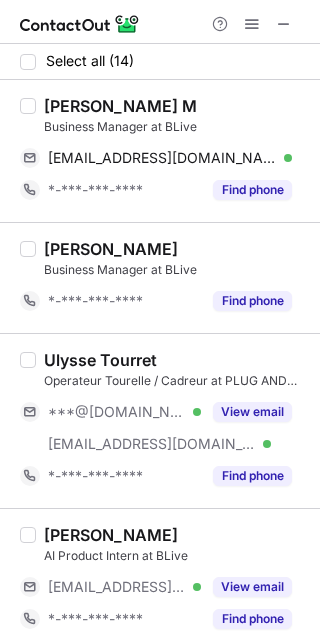click on "Operateur Tourelle / Cadreur at PLUG AND PLAY" at bounding box center (176, 381) 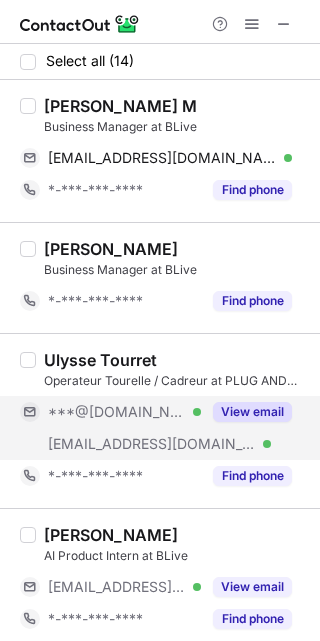click on "***@plugandplay-event.com" at bounding box center (152, 444) 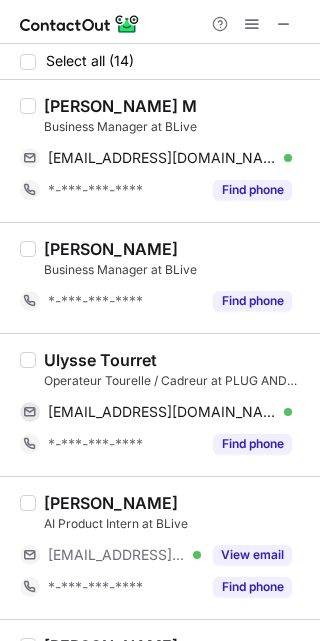 click on "Ulysse Tourret" at bounding box center (100, 360) 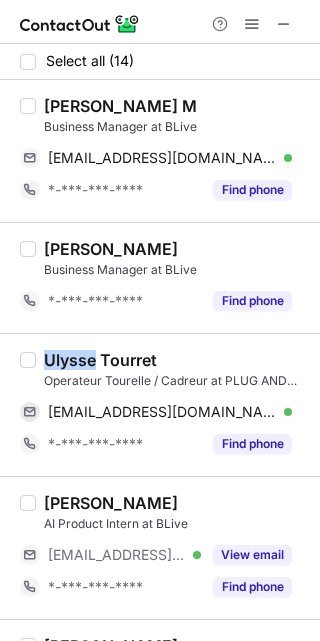 copy on "Ulysse" 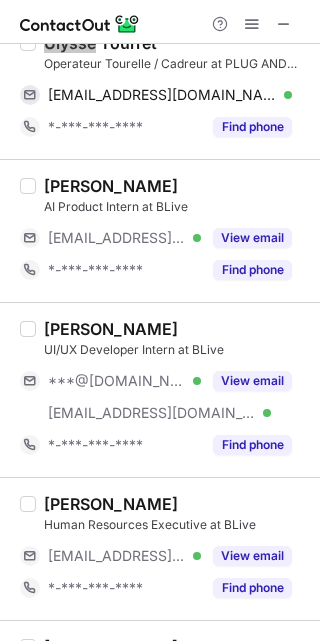 scroll, scrollTop: 350, scrollLeft: 0, axis: vertical 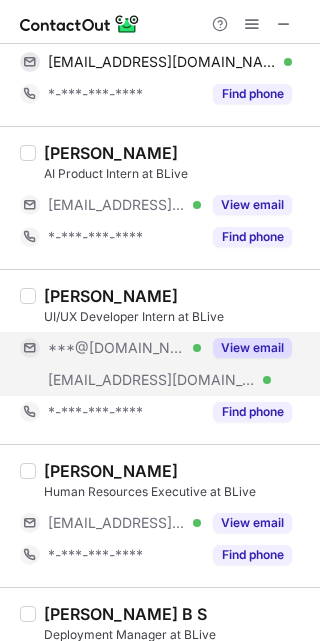 click on "***@gmail.com Verified" at bounding box center (110, 348) 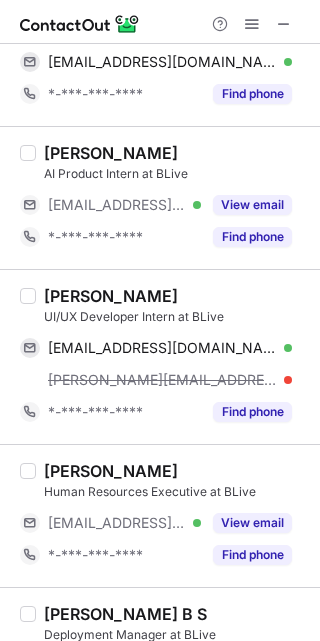 click on "Pruthviraj Mundargi" at bounding box center [111, 296] 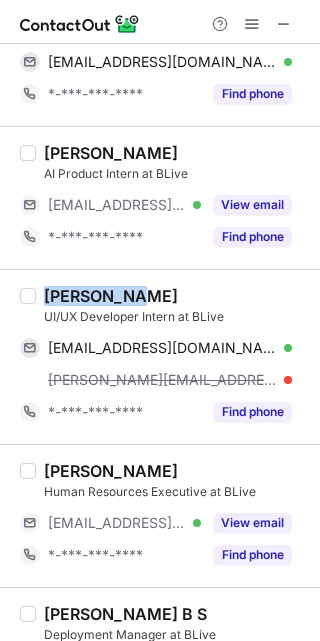 copy on "Pruthviraj" 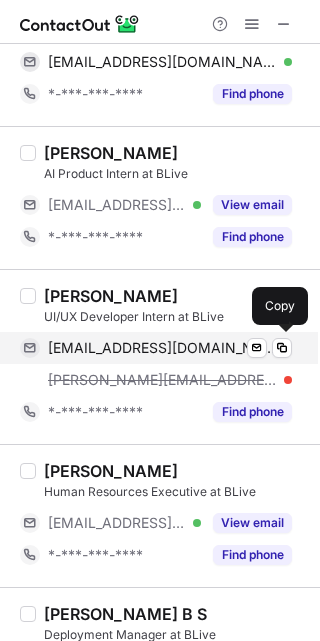 click on "pruthvigudduraj@gmail.com Verified Send email Copy" at bounding box center (156, 348) 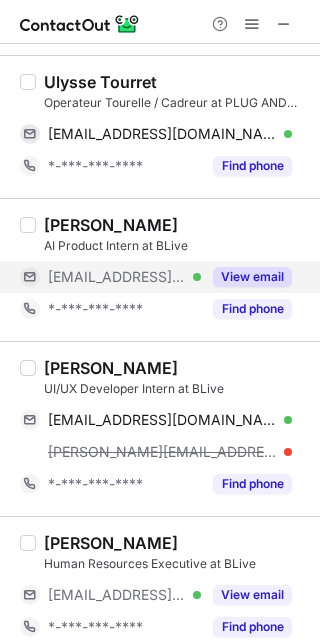 scroll, scrollTop: 266, scrollLeft: 0, axis: vertical 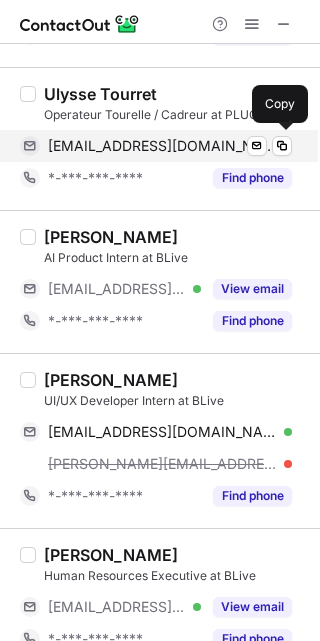 click on "ulysstourret@gmail.com" at bounding box center (162, 146) 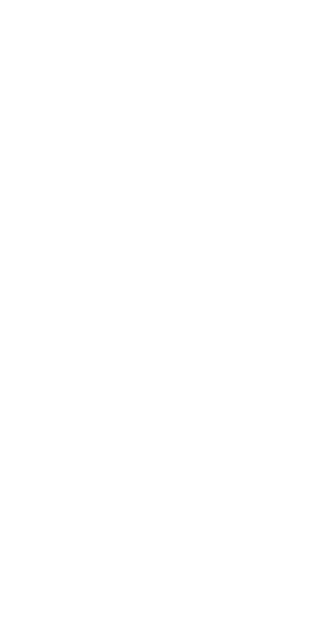 scroll, scrollTop: 0, scrollLeft: 0, axis: both 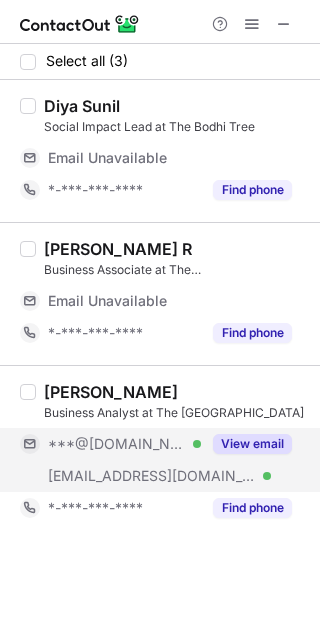 click on "***@[DOMAIN_NAME] Verified" at bounding box center [124, 444] 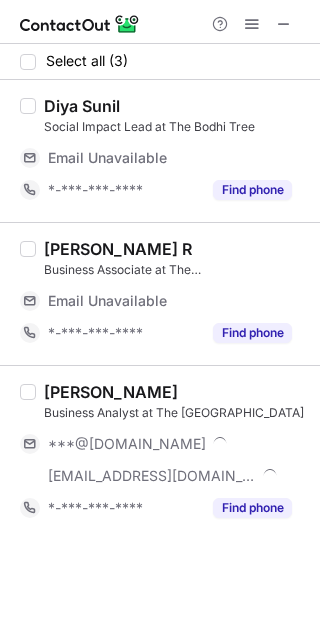 click on "[PERSON_NAME]" at bounding box center (111, 392) 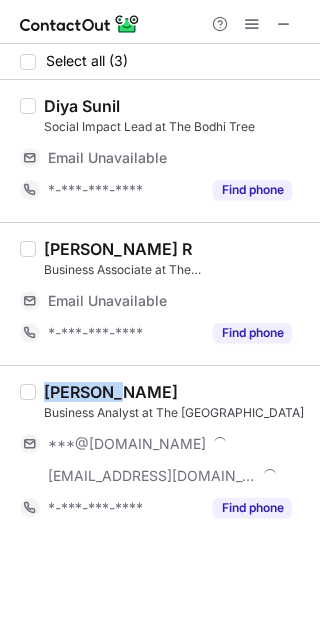 click on "[PERSON_NAME]" at bounding box center [111, 392] 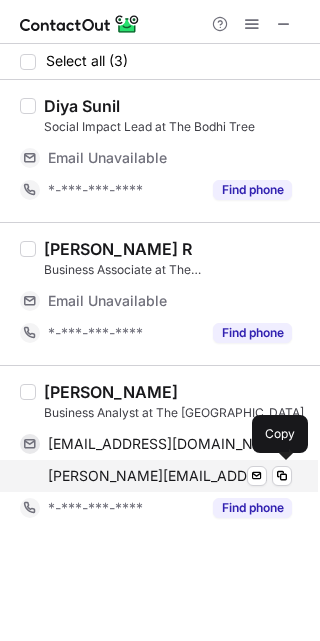 click on "[PERSON_NAME][EMAIL_ADDRESS][DOMAIN_NAME] Send email Copy" at bounding box center (156, 476) 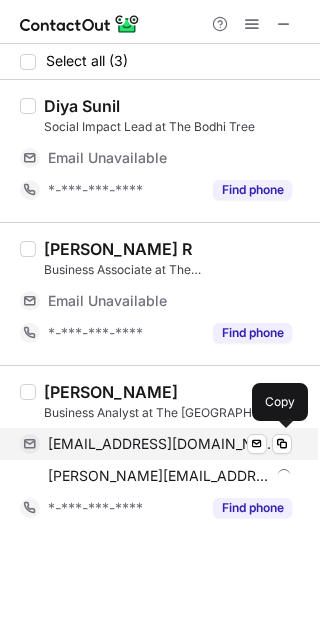 click on "[EMAIL_ADDRESS][DOMAIN_NAME]" at bounding box center (162, 444) 